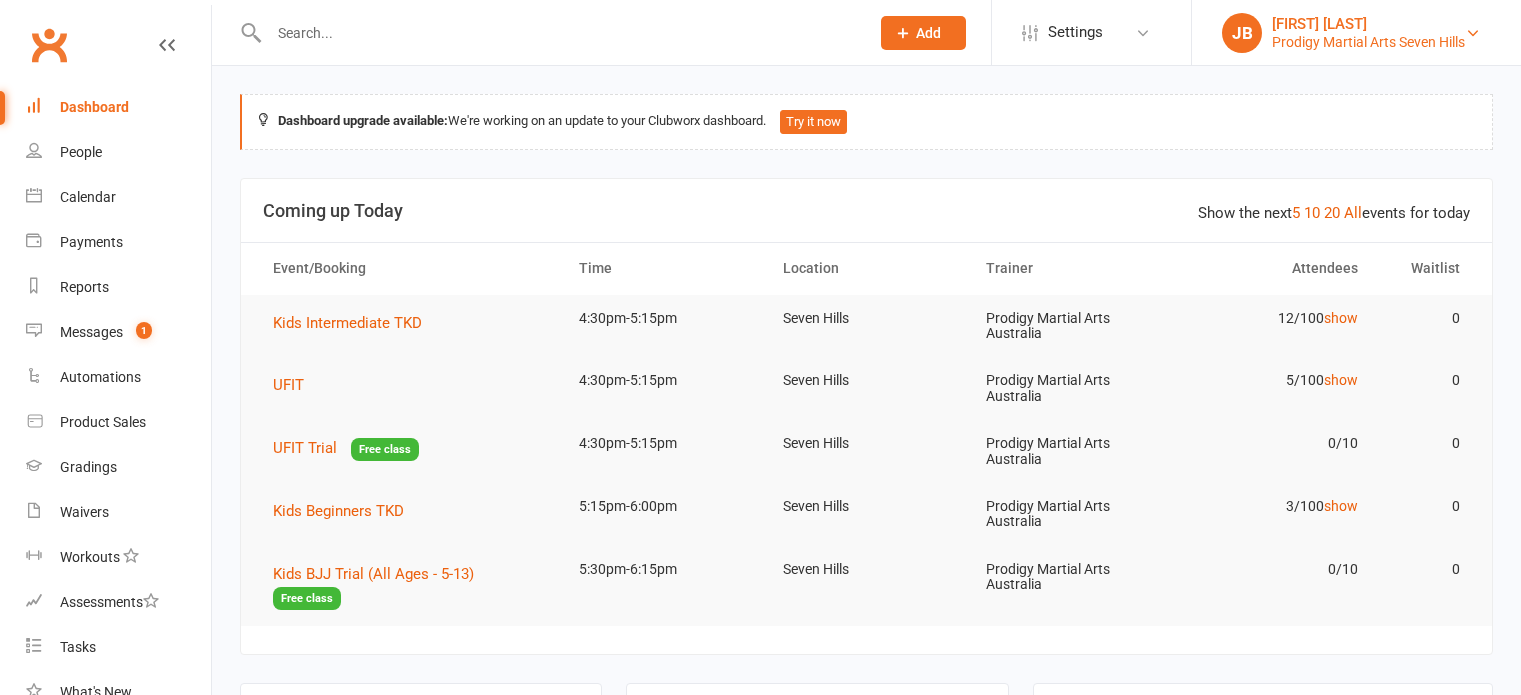 scroll, scrollTop: 0, scrollLeft: 0, axis: both 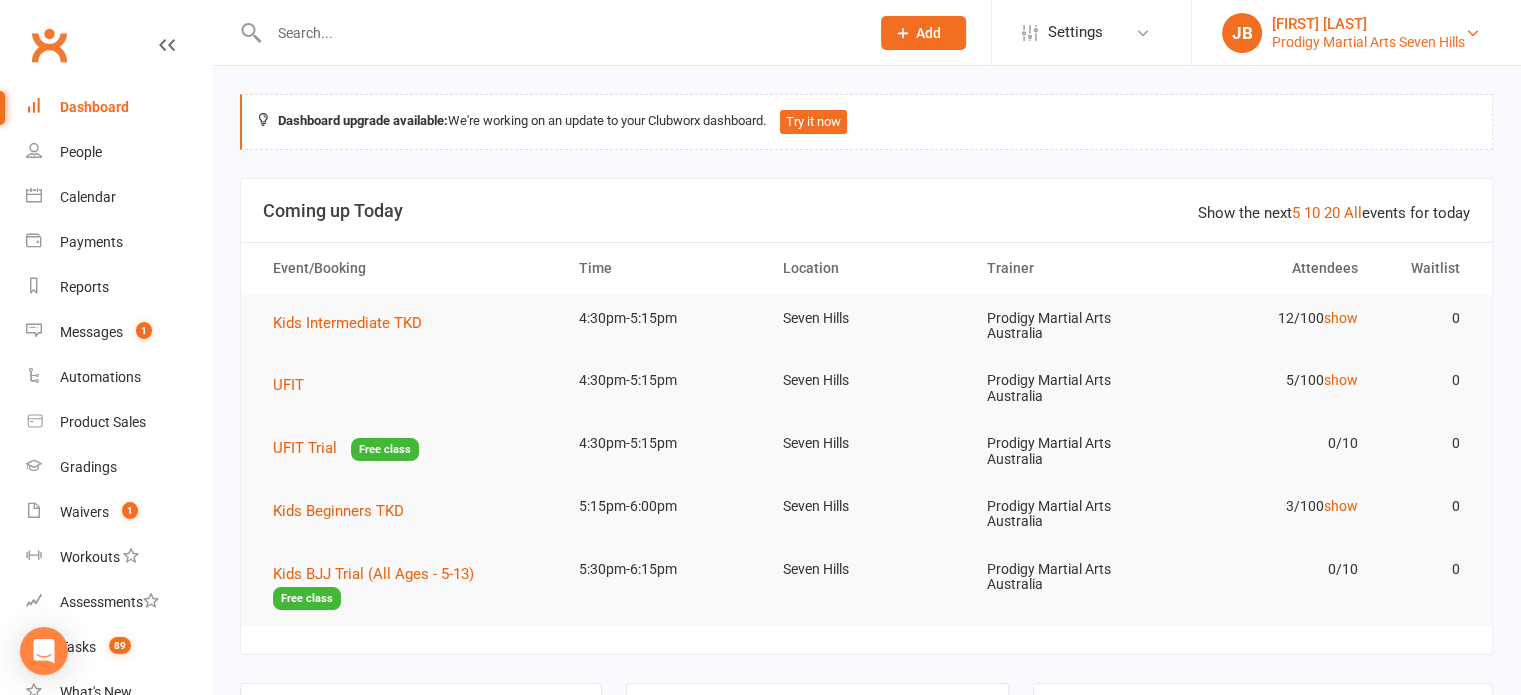 click on "[FIRST] [LAST]" at bounding box center [1368, 24] 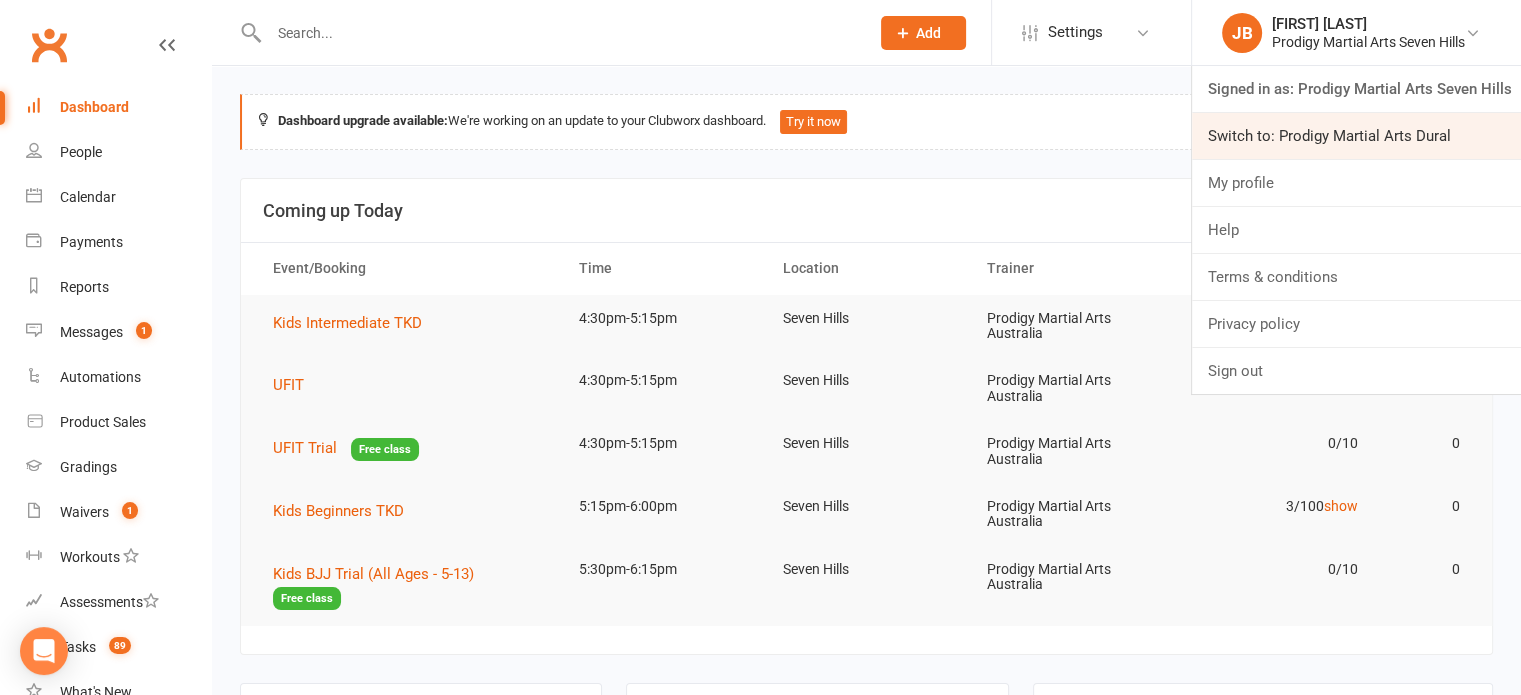 click on "Switch to: Prodigy Martial Arts Dural" at bounding box center (1356, 136) 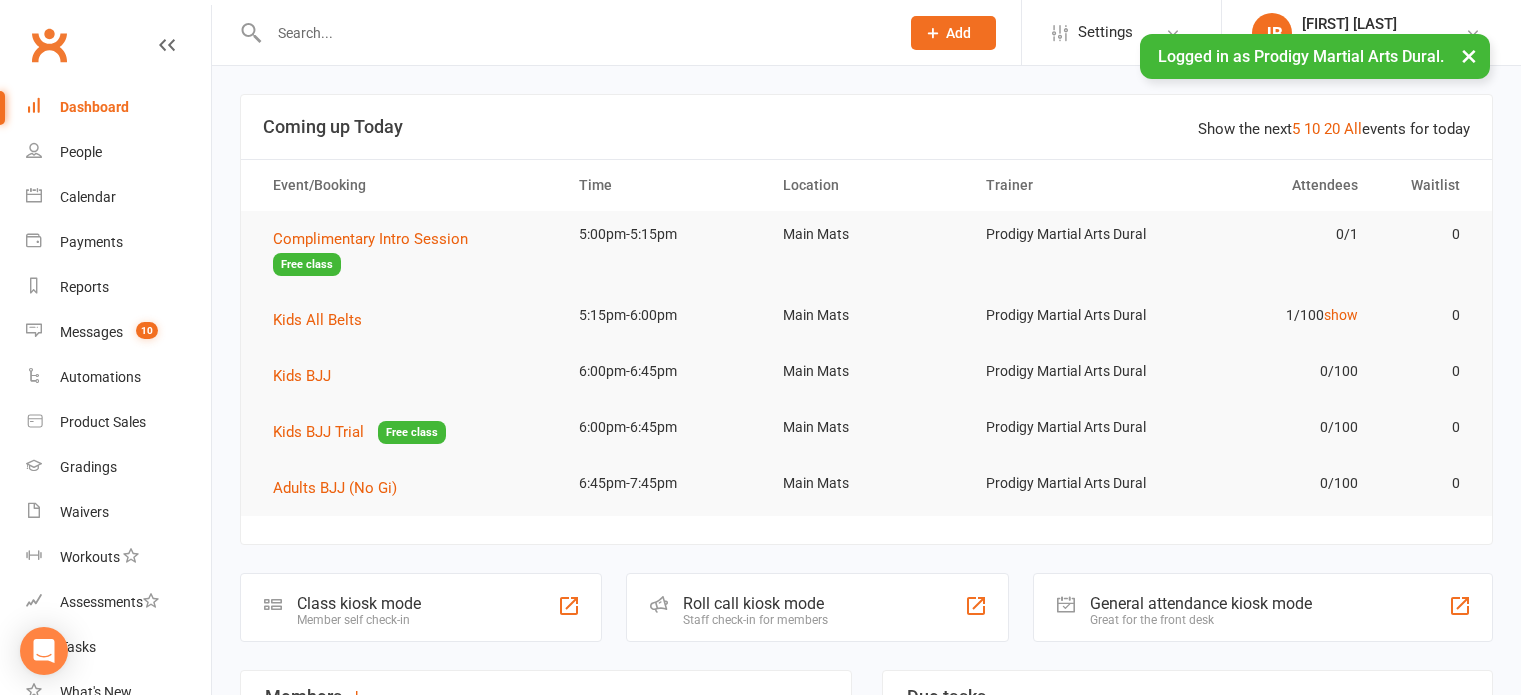 scroll, scrollTop: 0, scrollLeft: 0, axis: both 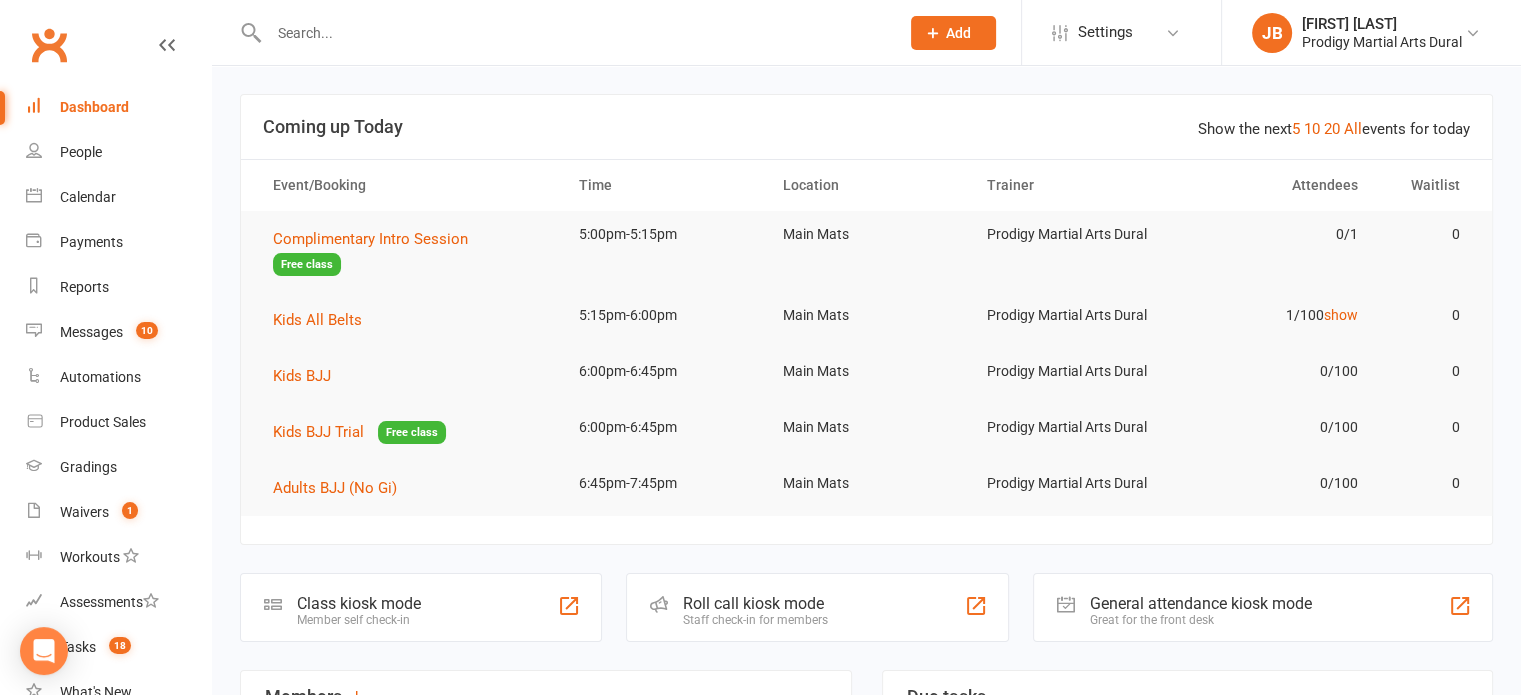 click on "Show the next  5   10   20   All  events for today Coming up Today Event/Booking Time Location Trainer Attendees Waitlist Complimentary Intro Session  Free class 5:00pm-5:15pm Main Mats Prodigy Martial Arts Dural 0/1  0  Kids All Belts  5:15pm-6:00pm Main Mats Prodigy Martial Arts Dural 1/100  show 0  Kids BJJ  6:00pm-6:45pm Main Mats Prodigy Martial Arts Dural 0/100  0  Kids BJJ Trial  Free class 6:00pm-6:45pm Main Mats Prodigy Martial Arts Dural 0/100  0  Adults BJJ (No Gi)  6:45pm-7:45pm Main Mats Prodigy Martial Arts Dural 0/100  0
Class kiosk mode Member self check-in Roll call kiosk mode Staff check-in for members General attendance kiosk mode Great for the front desk Kiosk modes:  General attendance  General attendance Class Roll call
Members  show more 9.5% Last 30 Days Active / Suspended Members Apr Jul Month 07-Feb 05-Aug  0 50 100 92 Active / Suspended 0 New this week 3 New this month 0 Canx. this month
Attendance 2 Right Now (in session) show more 3 Today (so far)  -83.3 %  show more 22" at bounding box center [866, 1567] 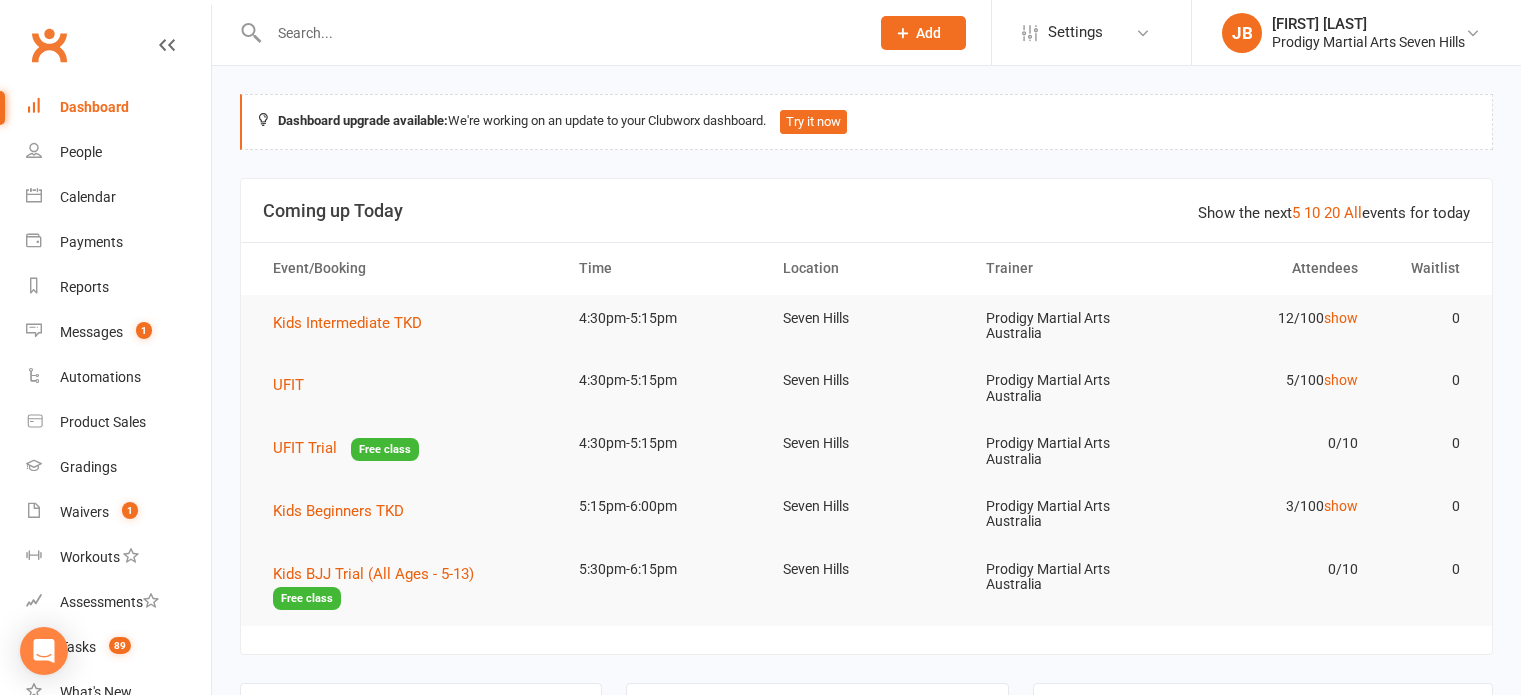 scroll, scrollTop: 0, scrollLeft: 0, axis: both 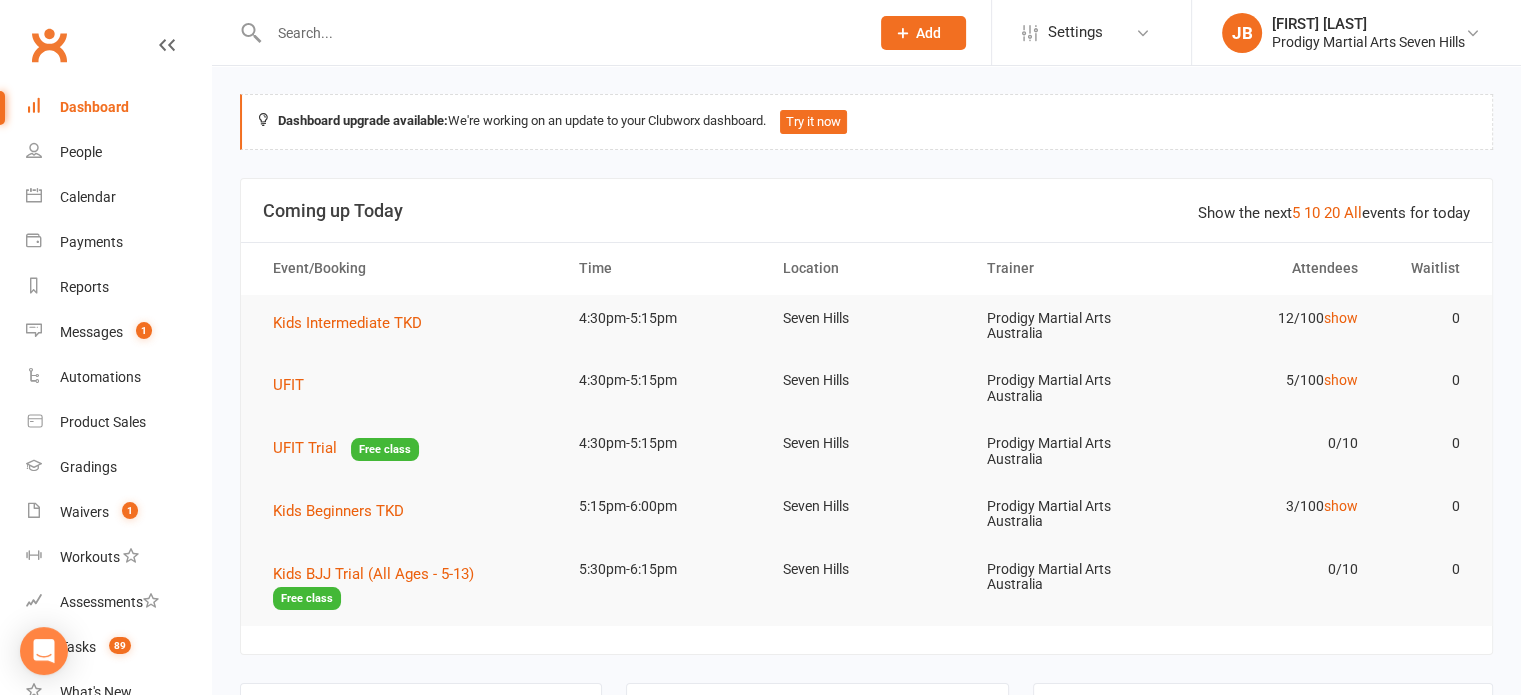 click at bounding box center (559, 33) 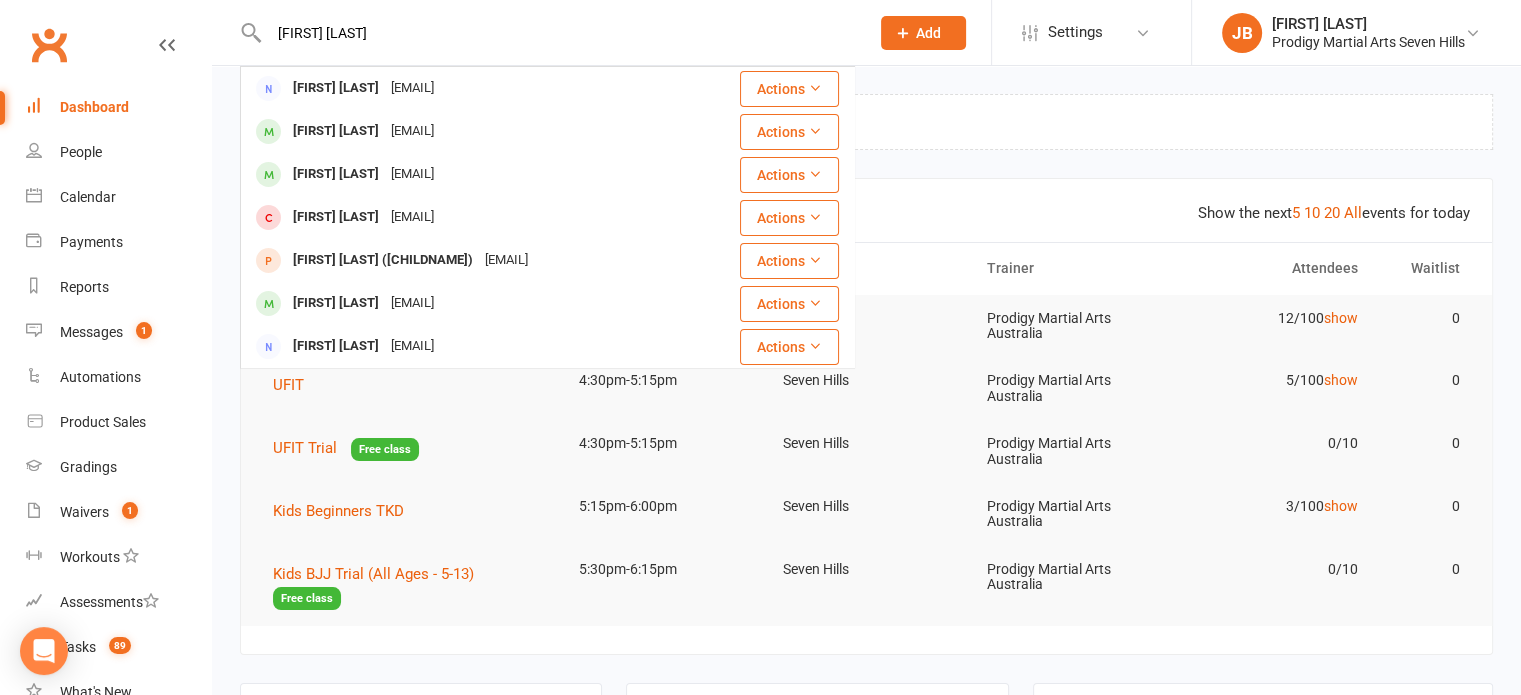 type on "[FIRST] [LAST]" 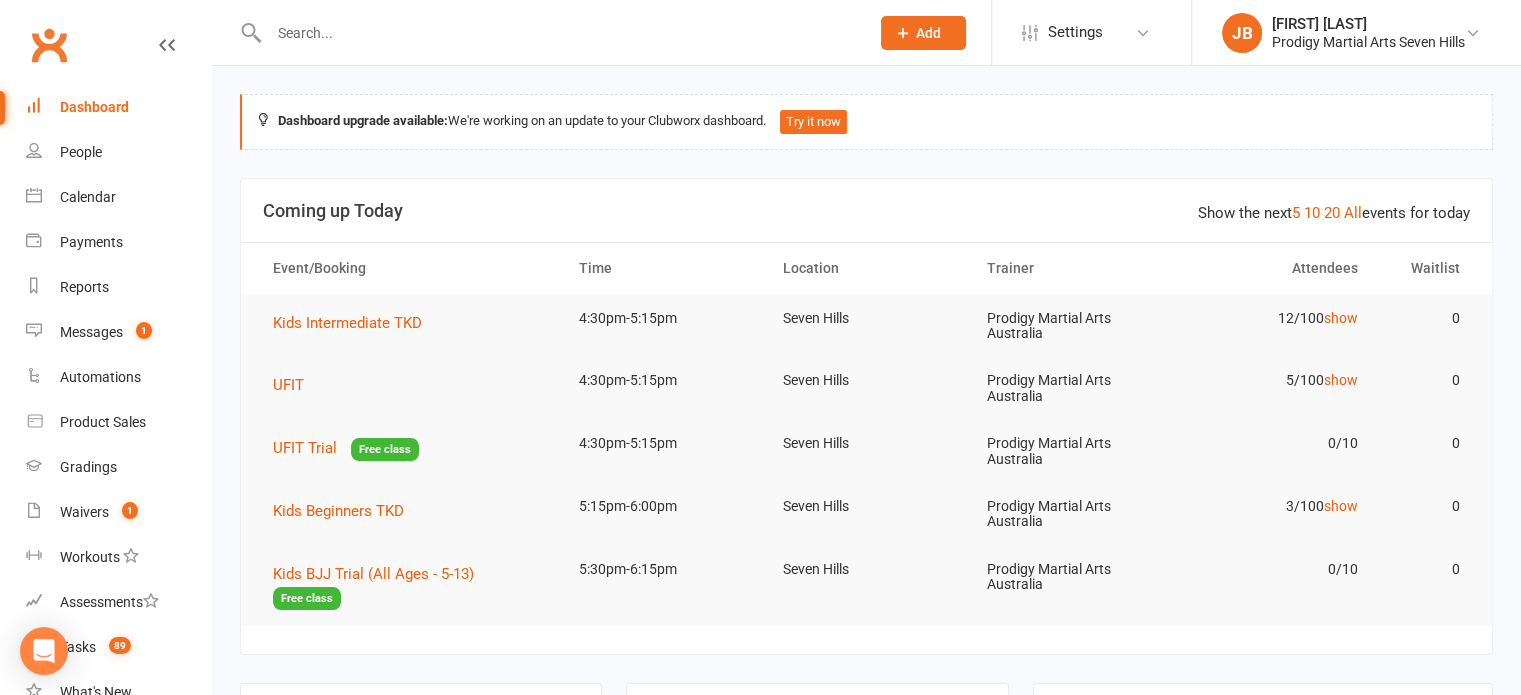 type 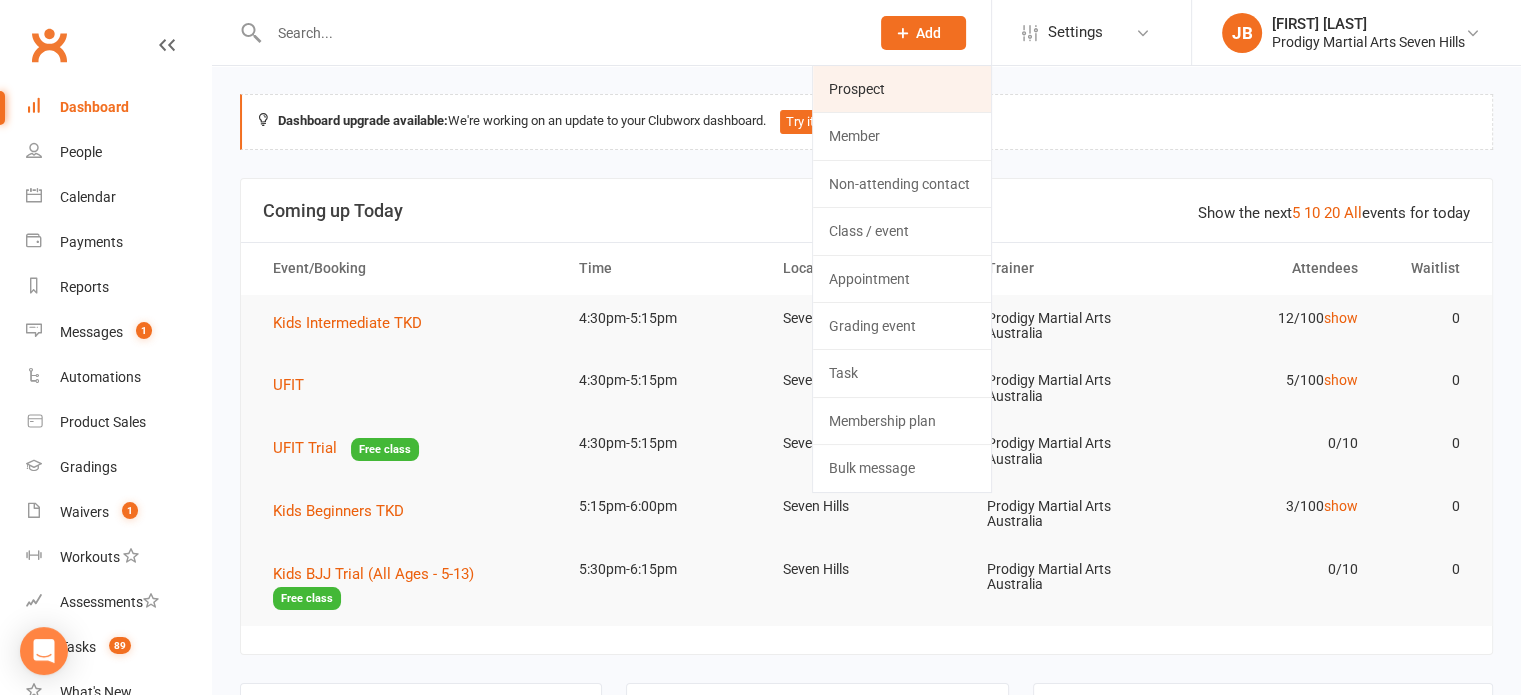 click on "Prospect" 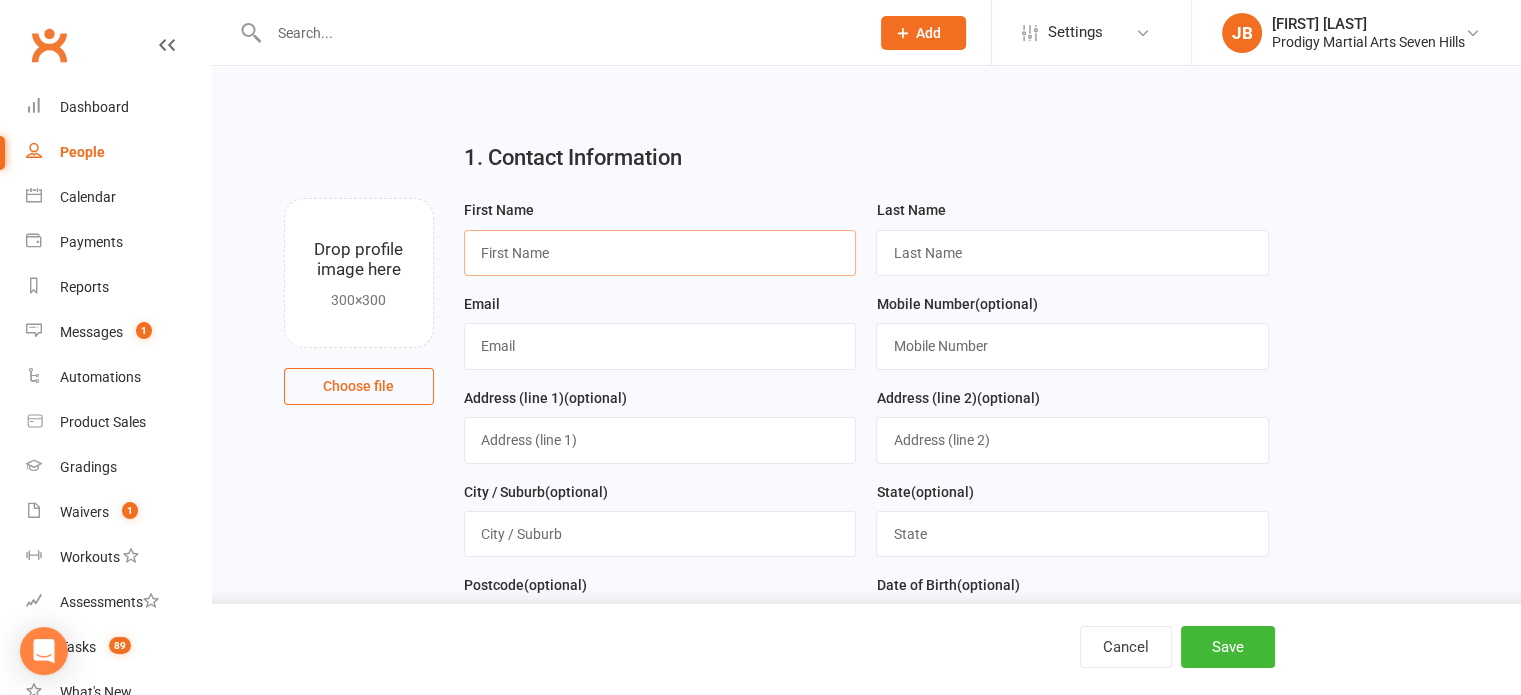 click at bounding box center [660, 253] 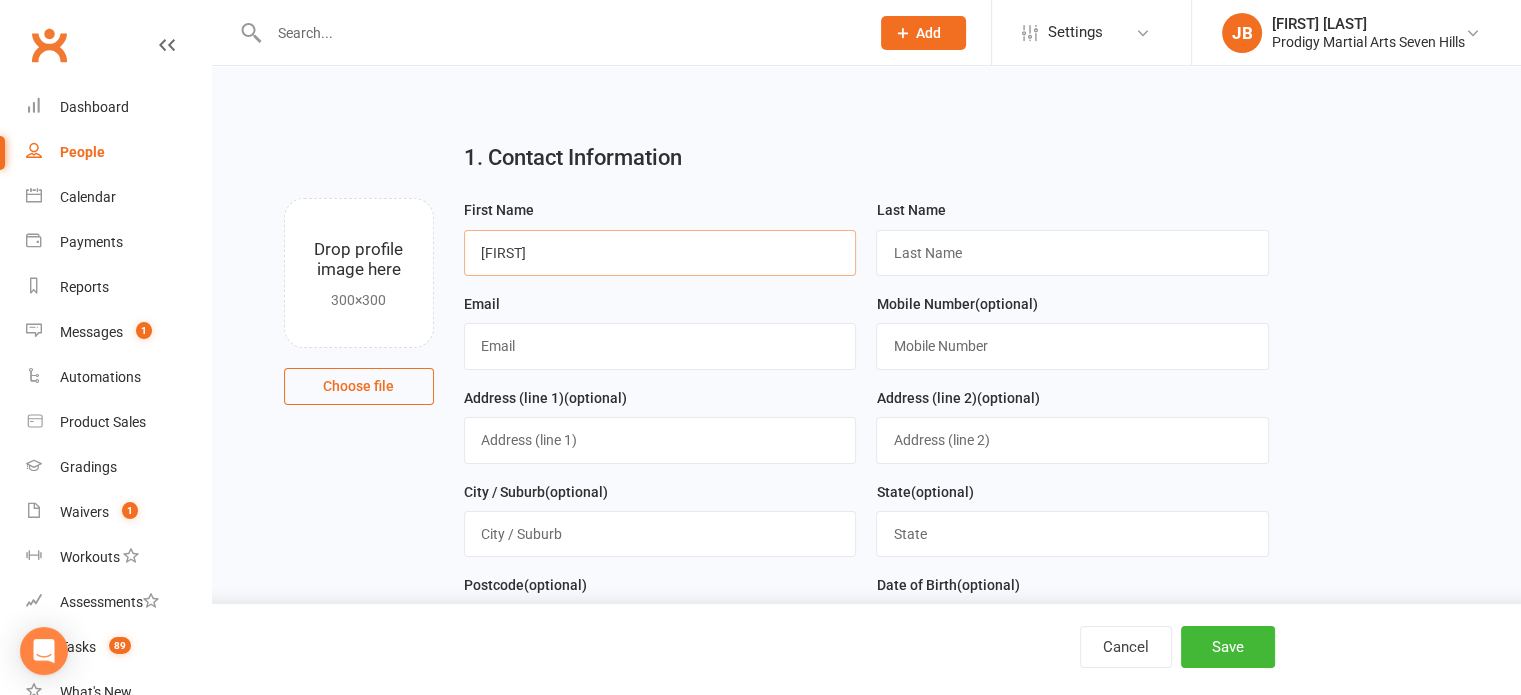 type on "[FIRST]" 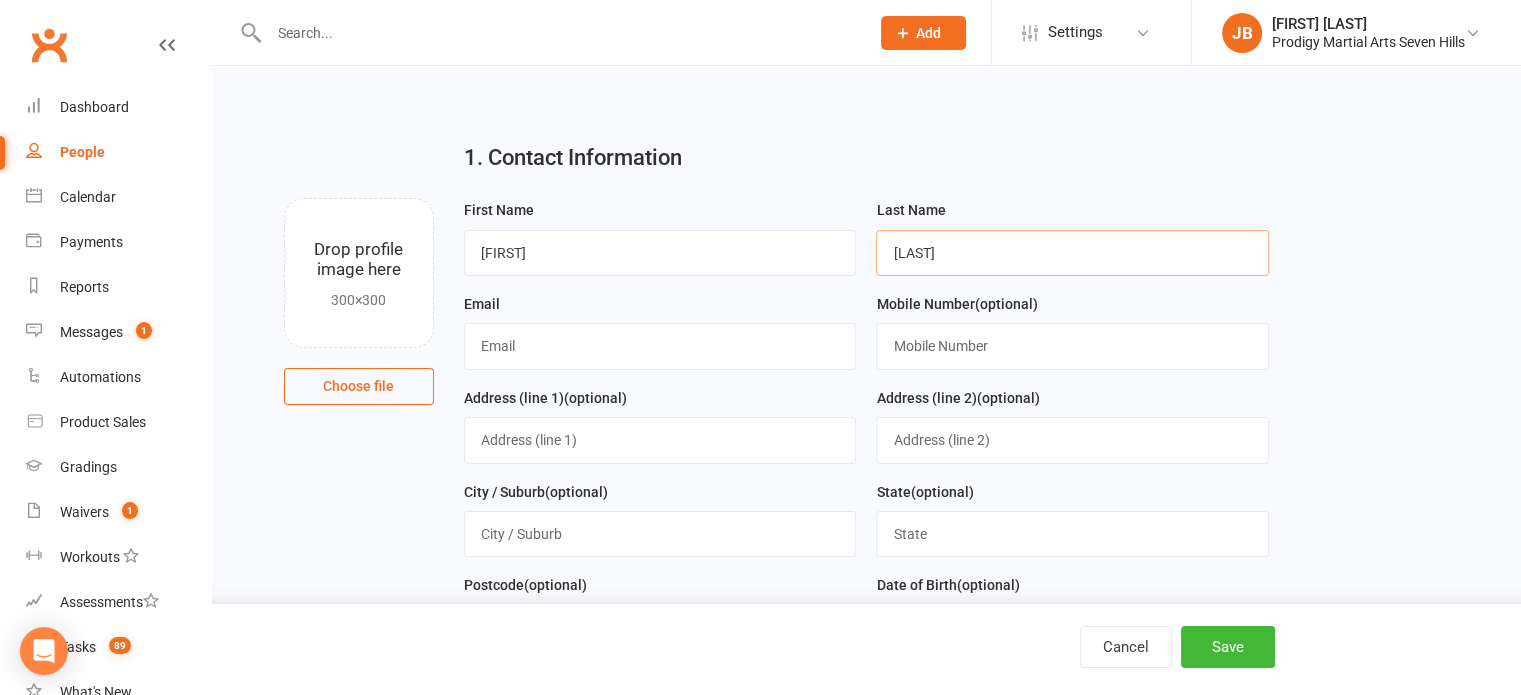 type on "[LAST]" 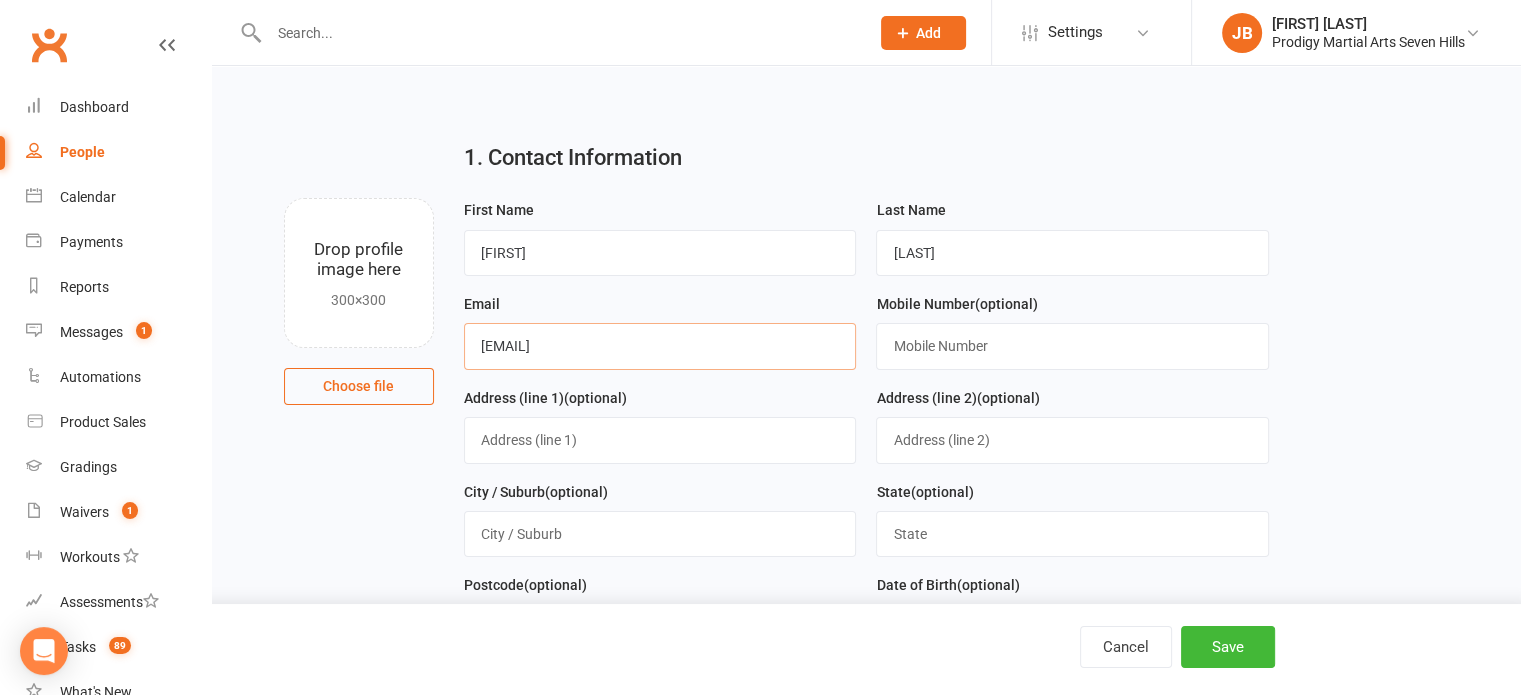 type on "[EMAIL]" 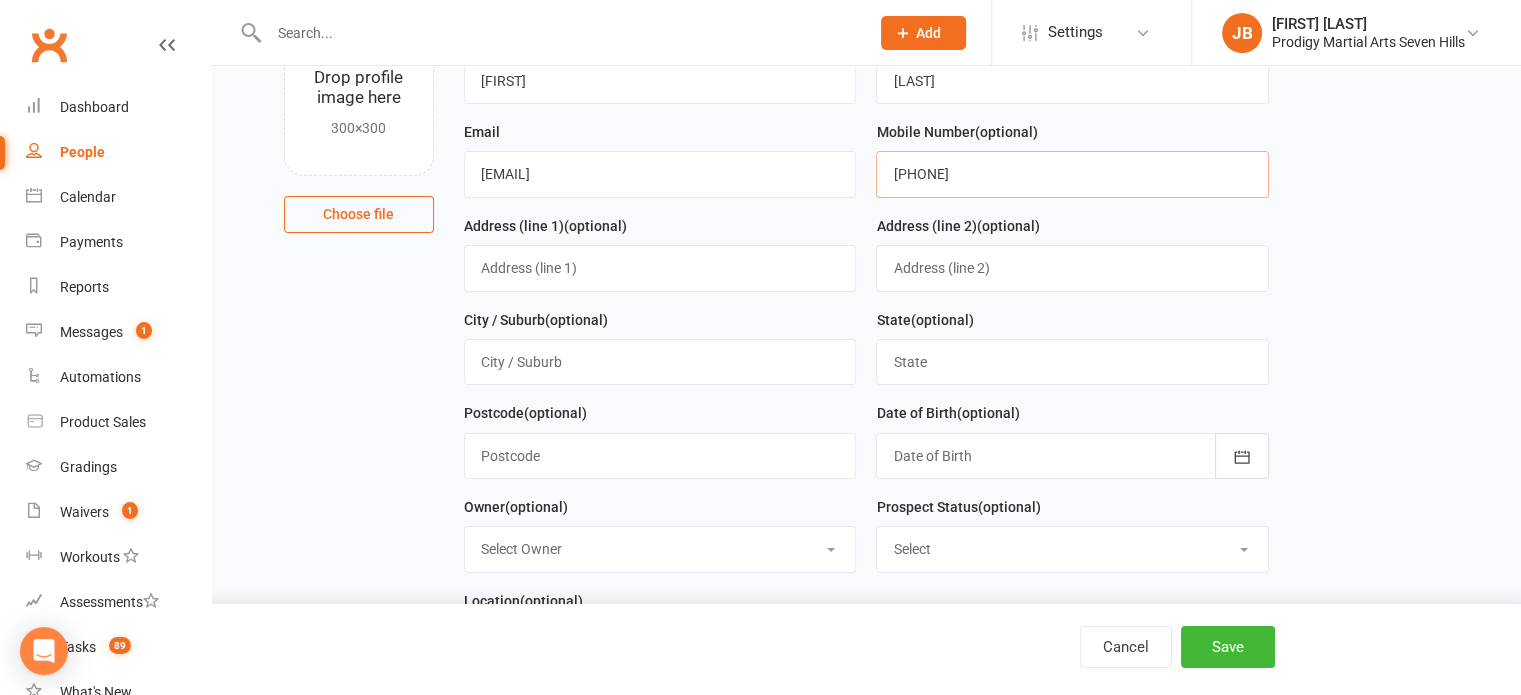 scroll, scrollTop: 180, scrollLeft: 0, axis: vertical 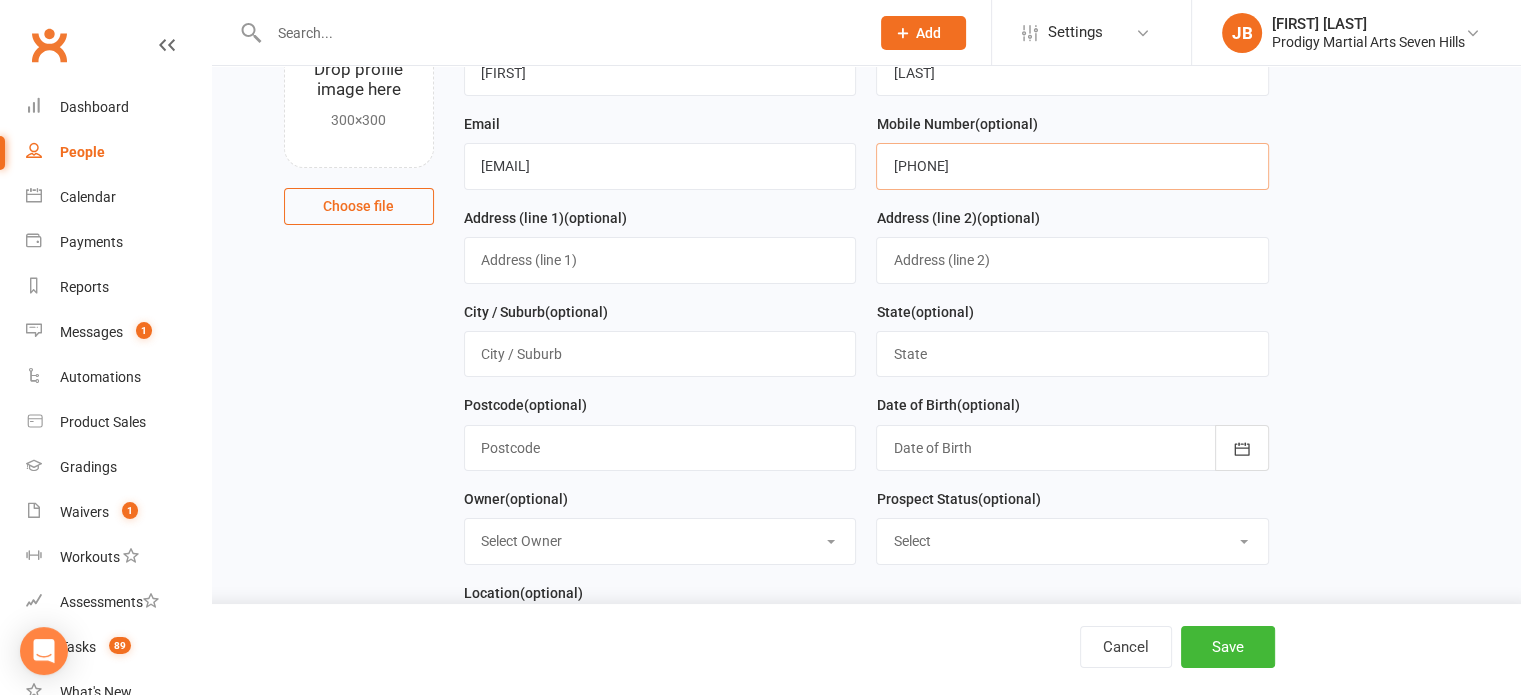 type on "[PHONE]" 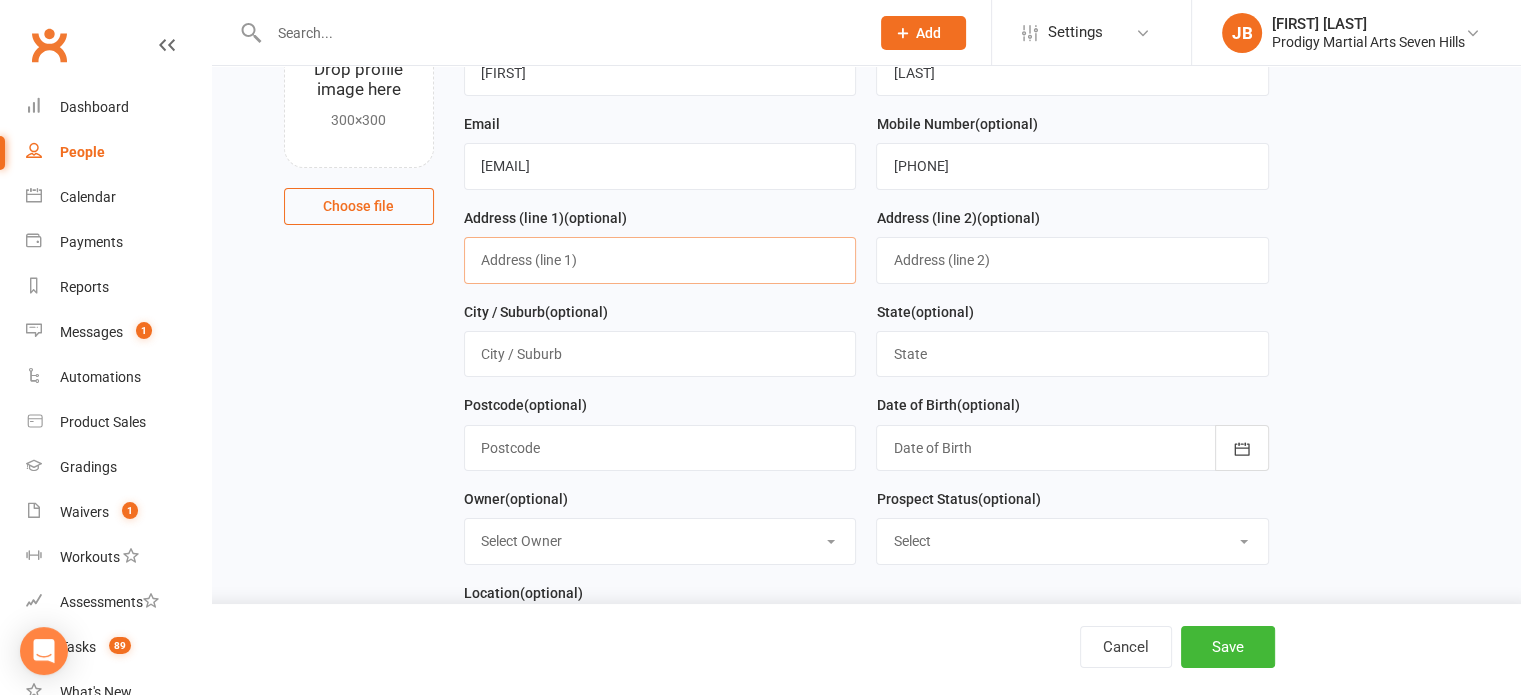 click at bounding box center (660, 260) 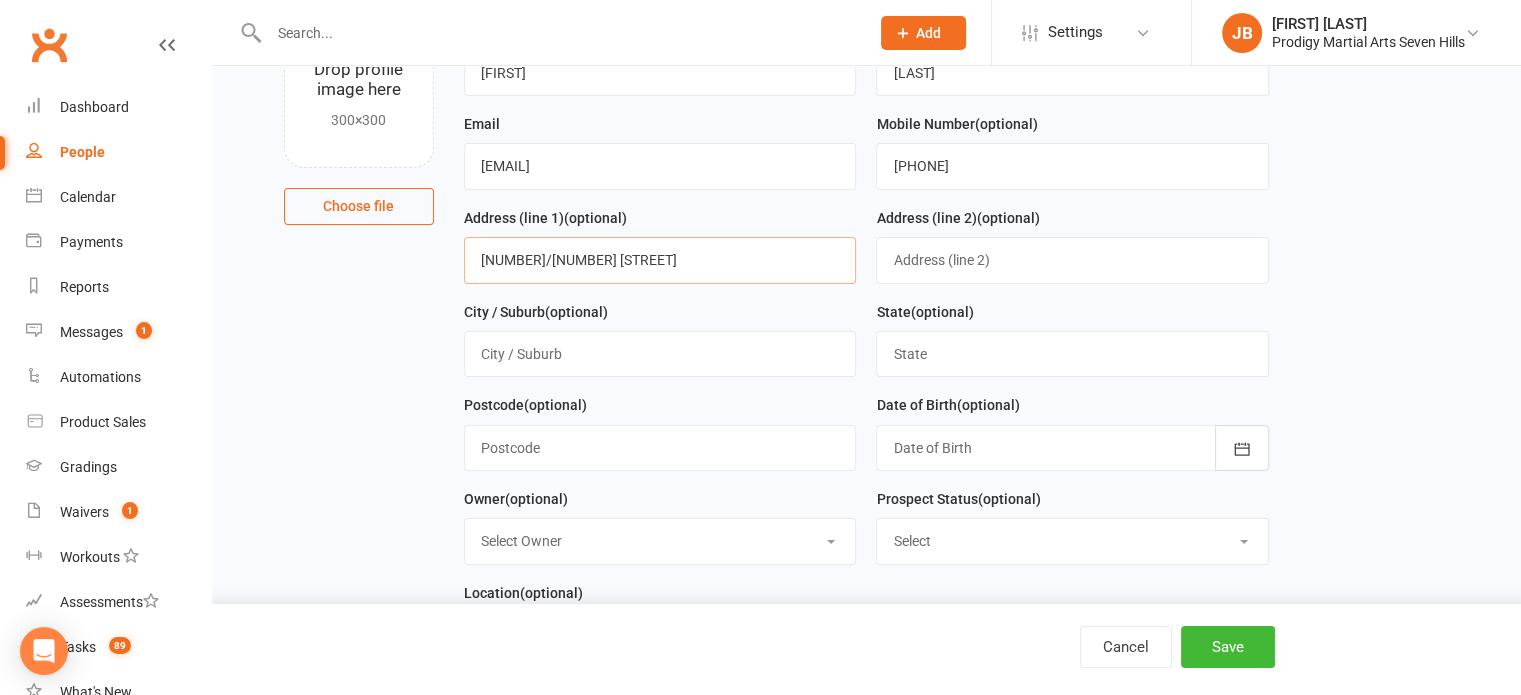 type on "[NUMBER]/[NUMBER] [STREET]" 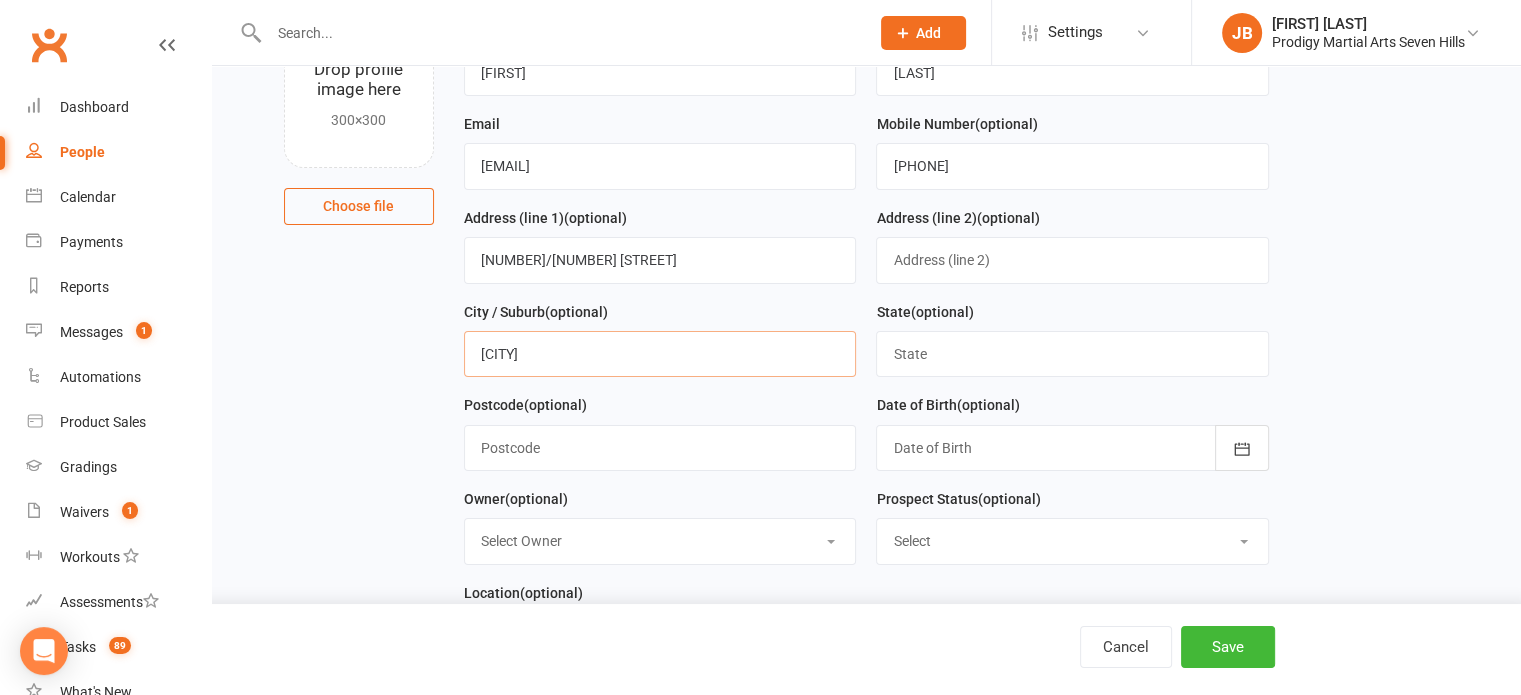 type on "[CITY]" 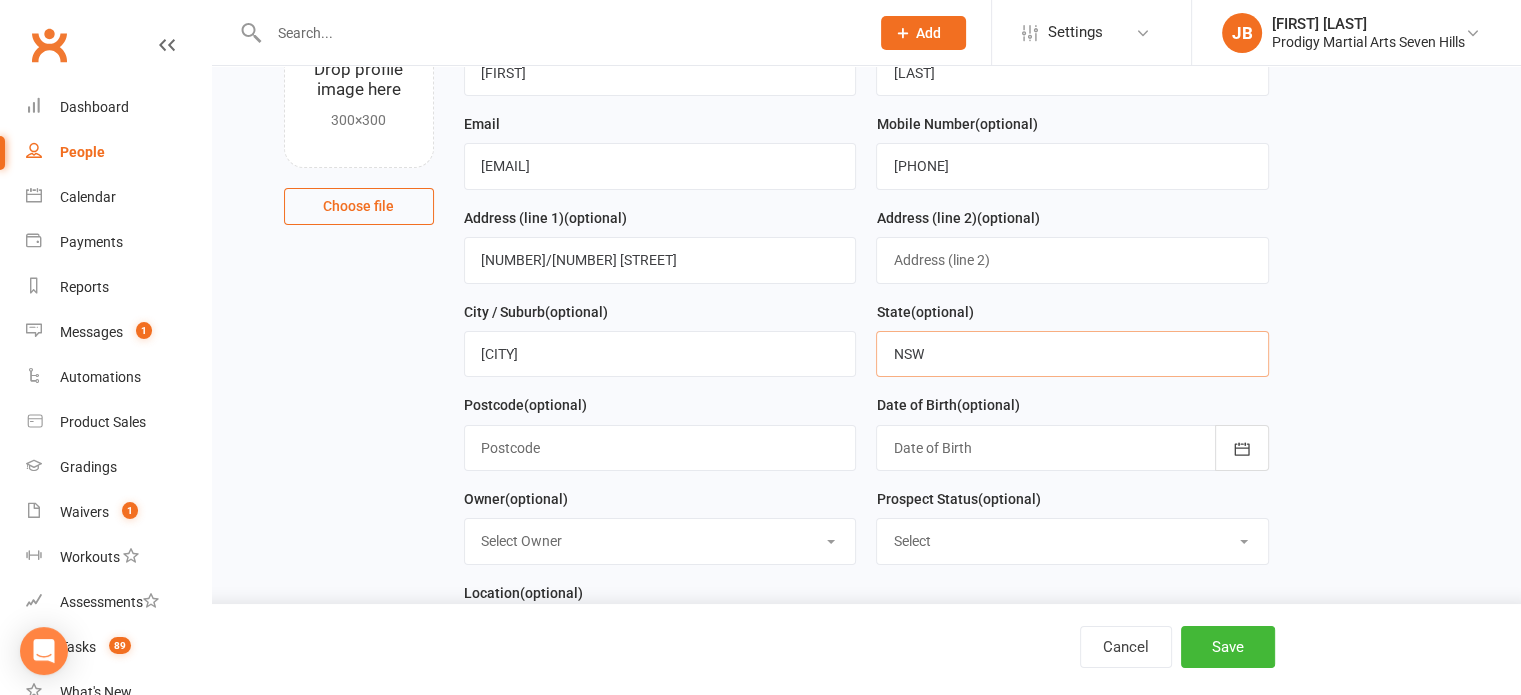 type on "NSW" 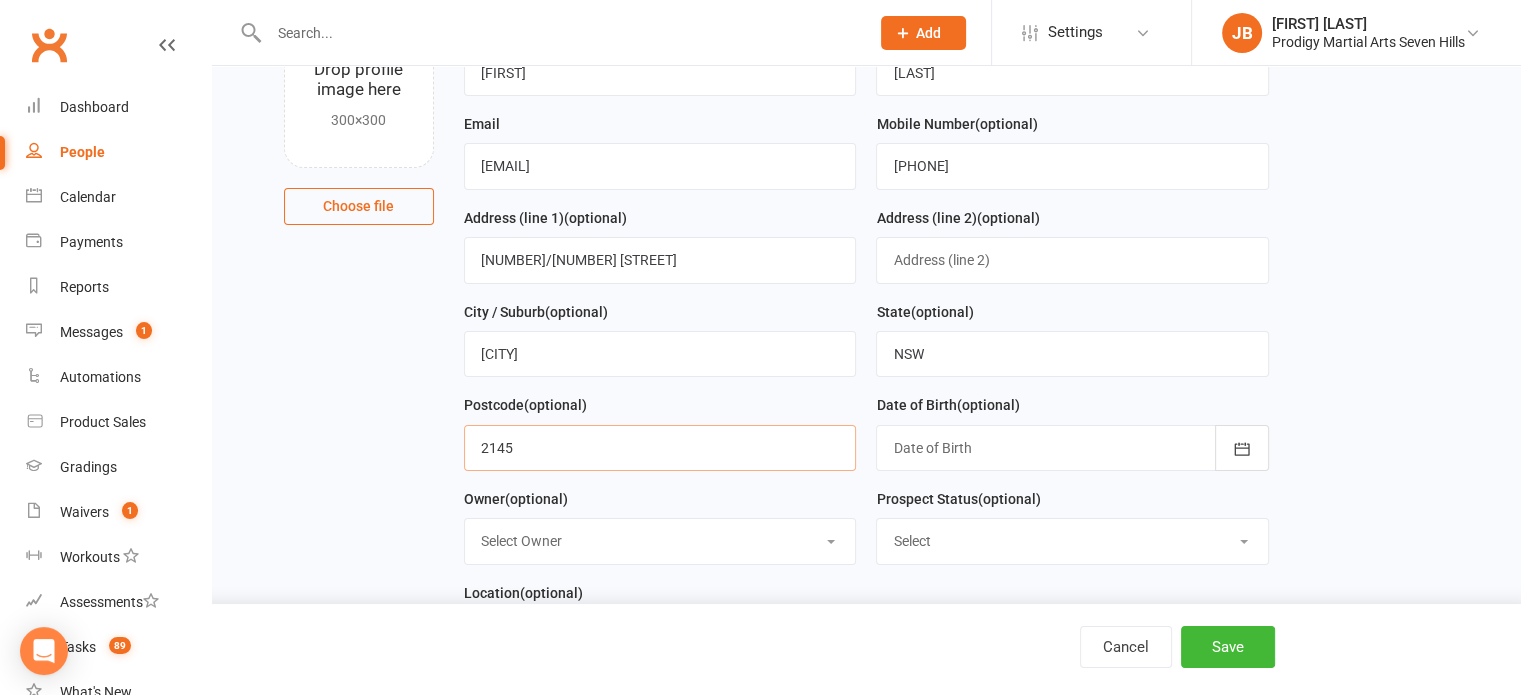 type on "2145" 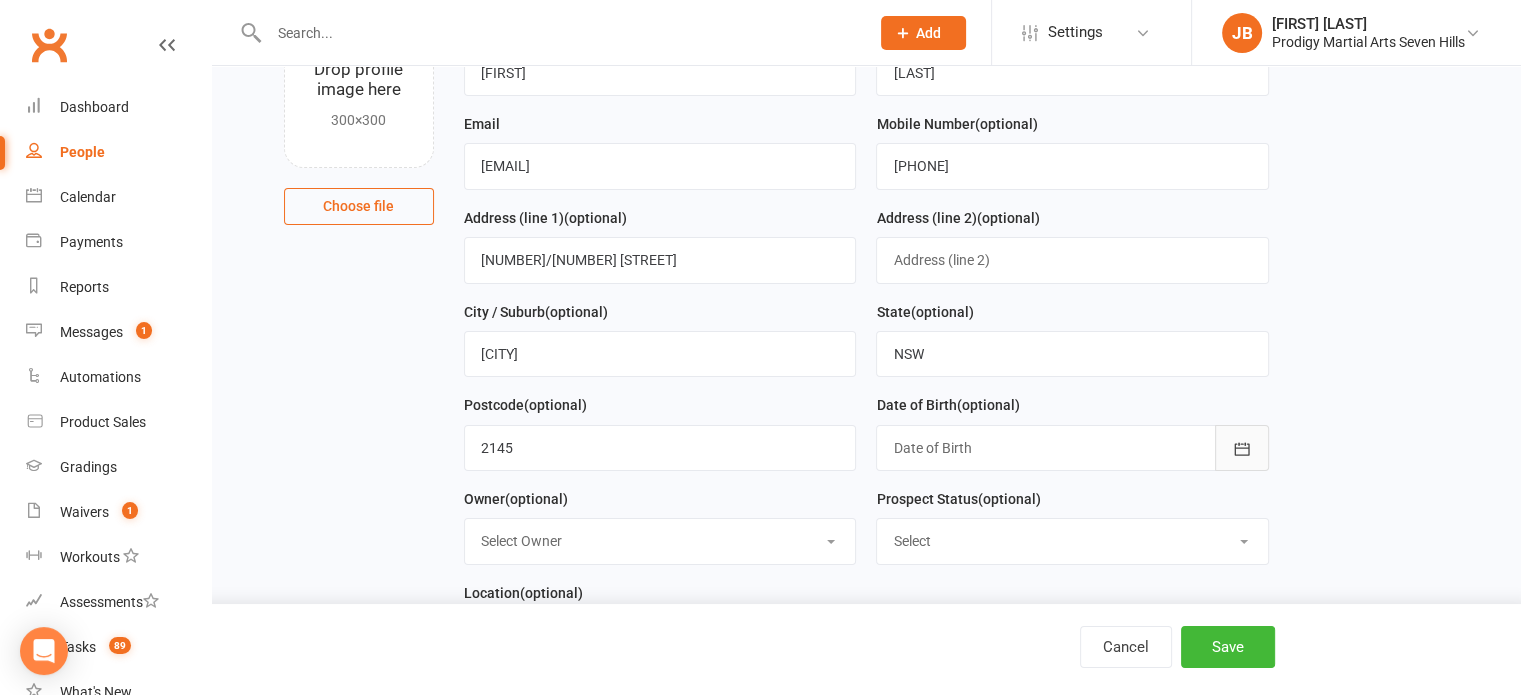 click 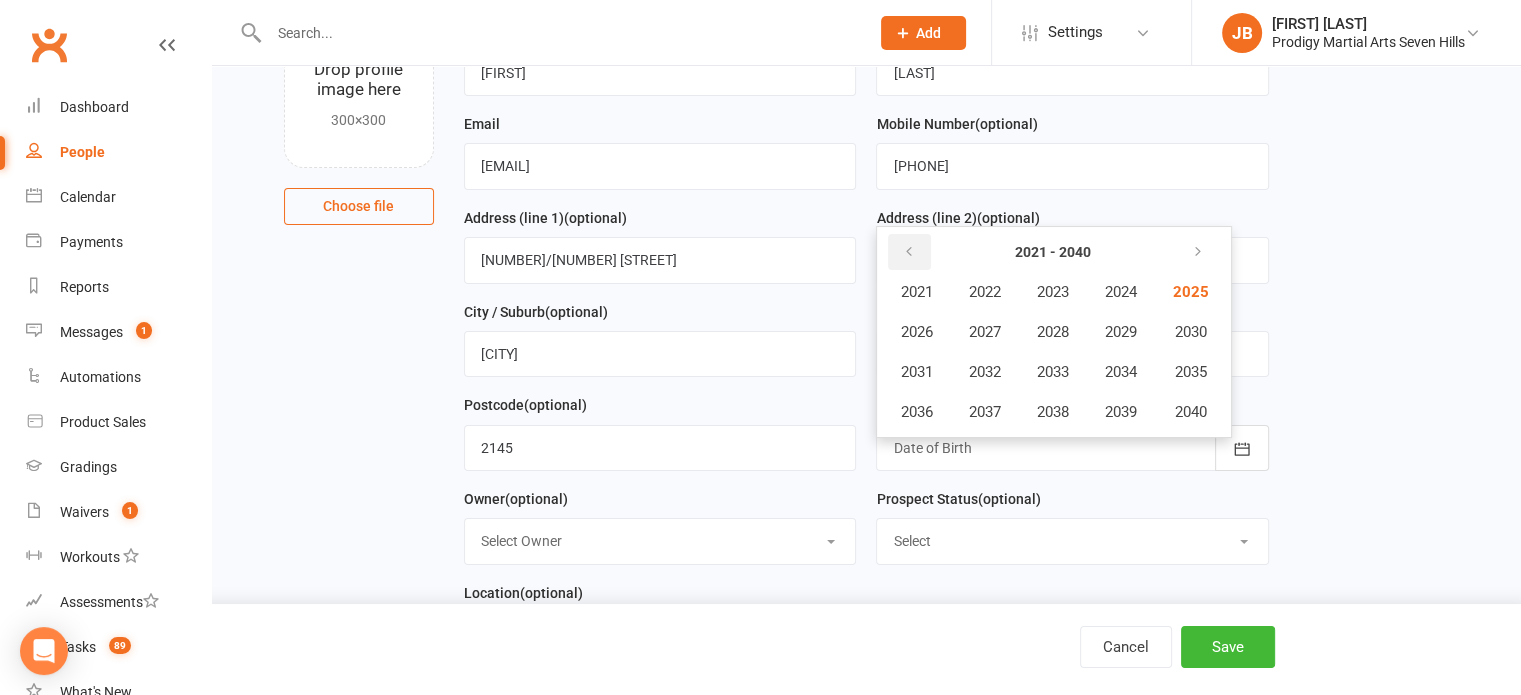click at bounding box center [908, 252] 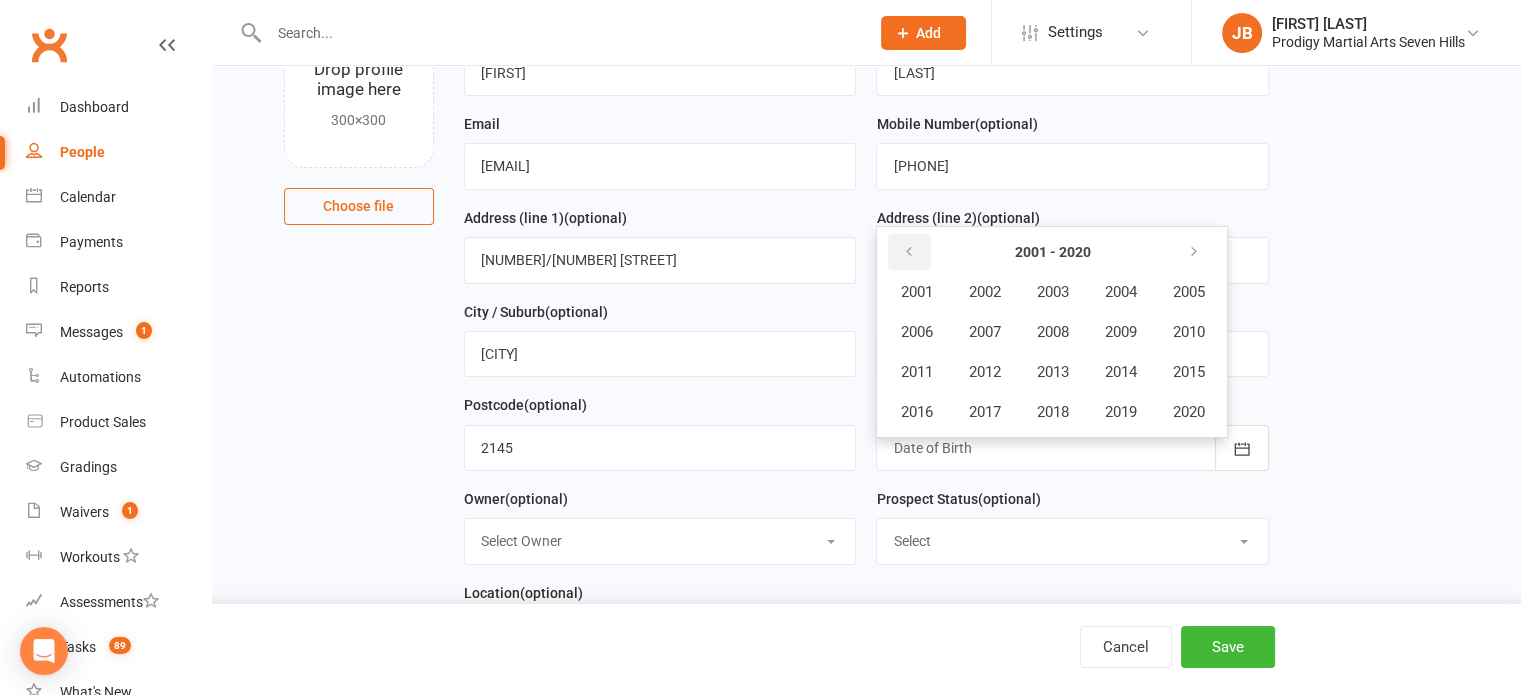 click at bounding box center [908, 252] 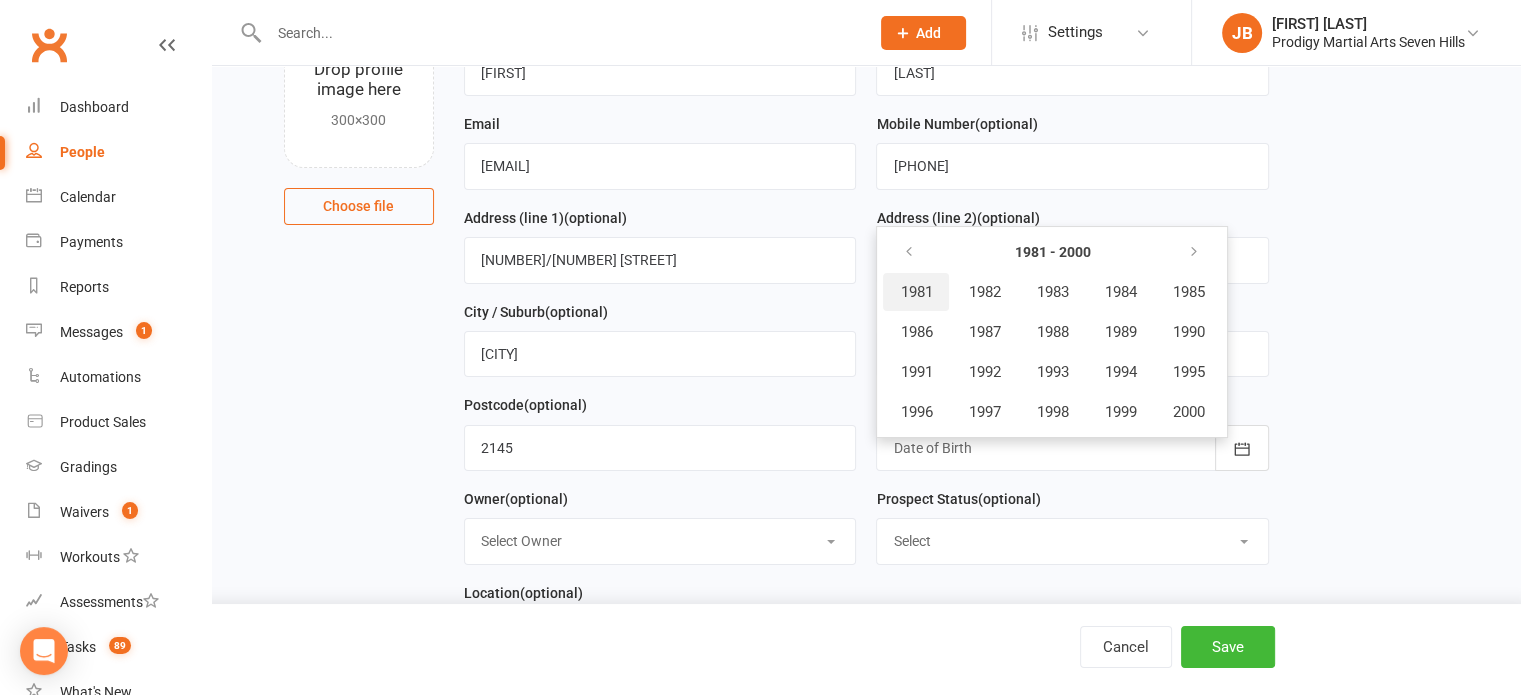 click on "1981" at bounding box center [916, 292] 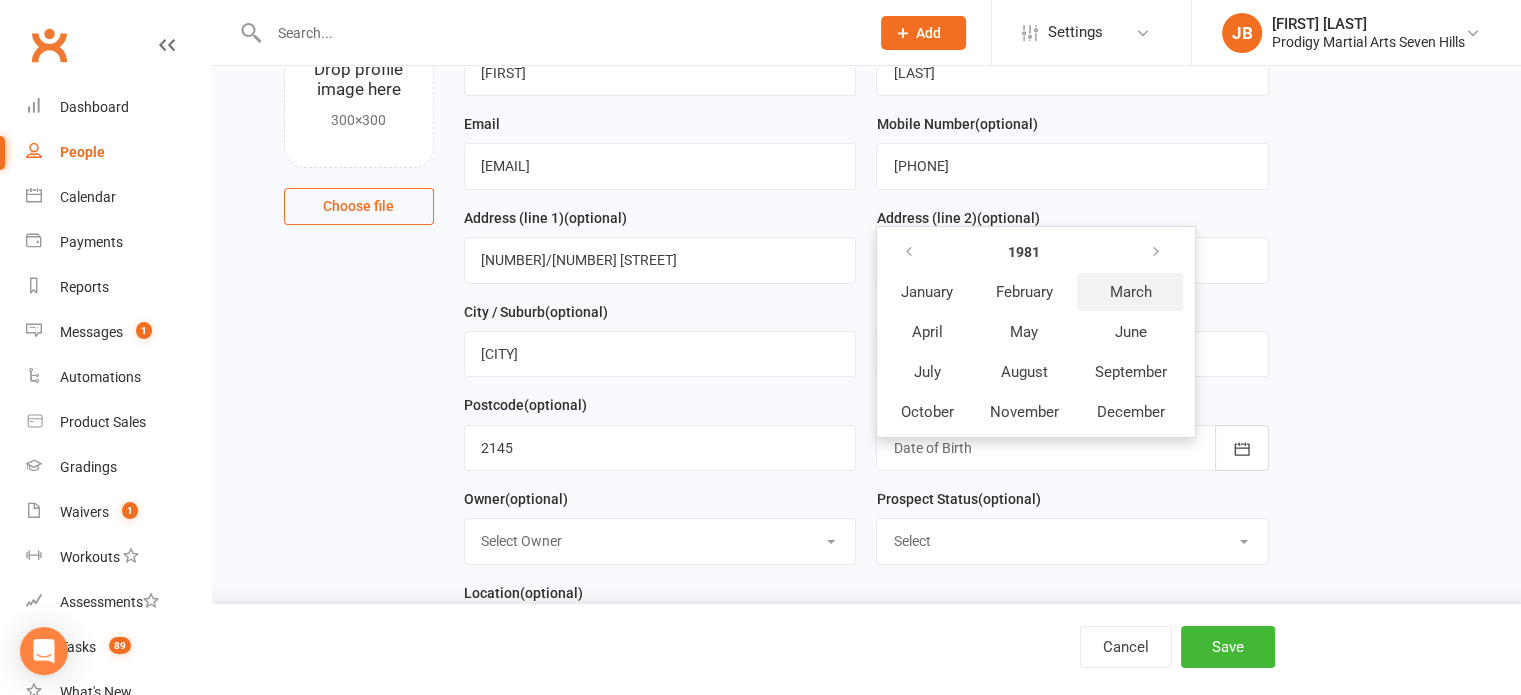 click on "March" at bounding box center (1130, 292) 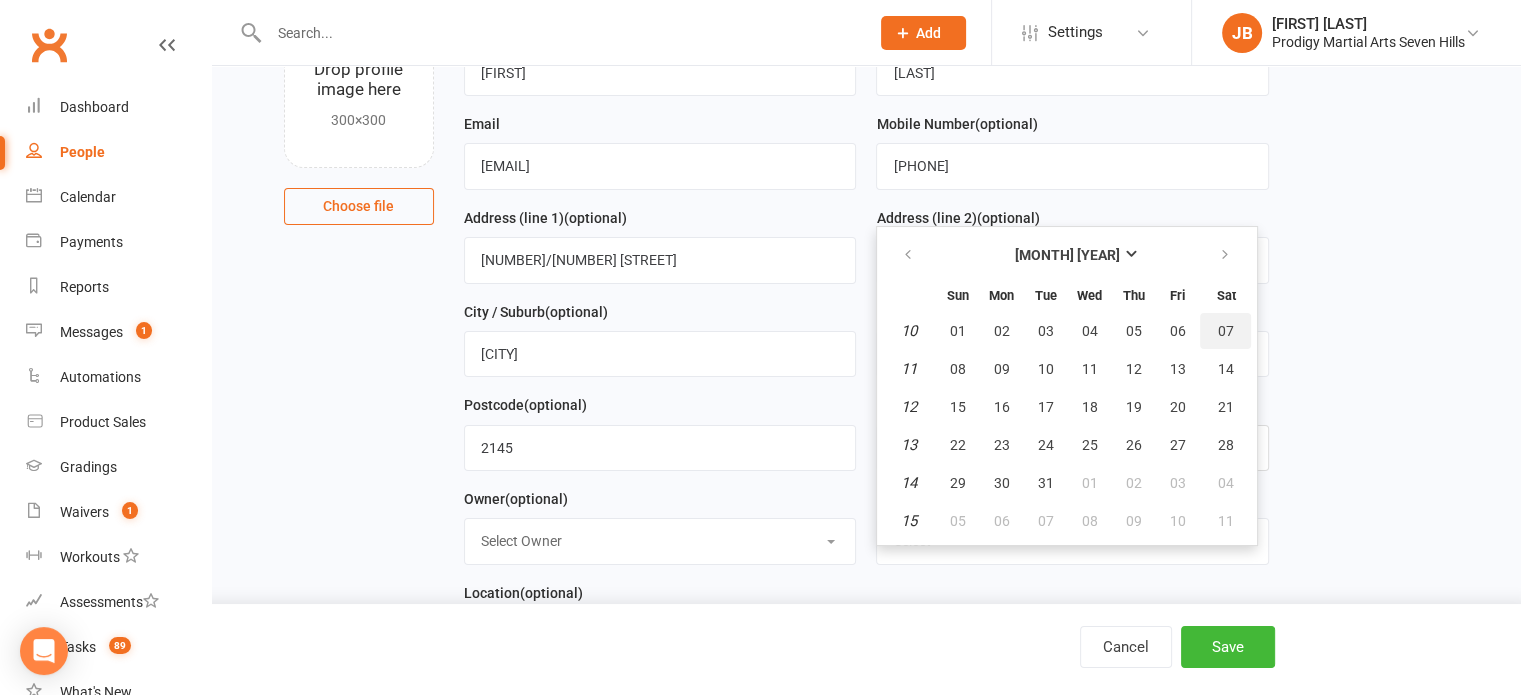 click on "07" at bounding box center (1225, 331) 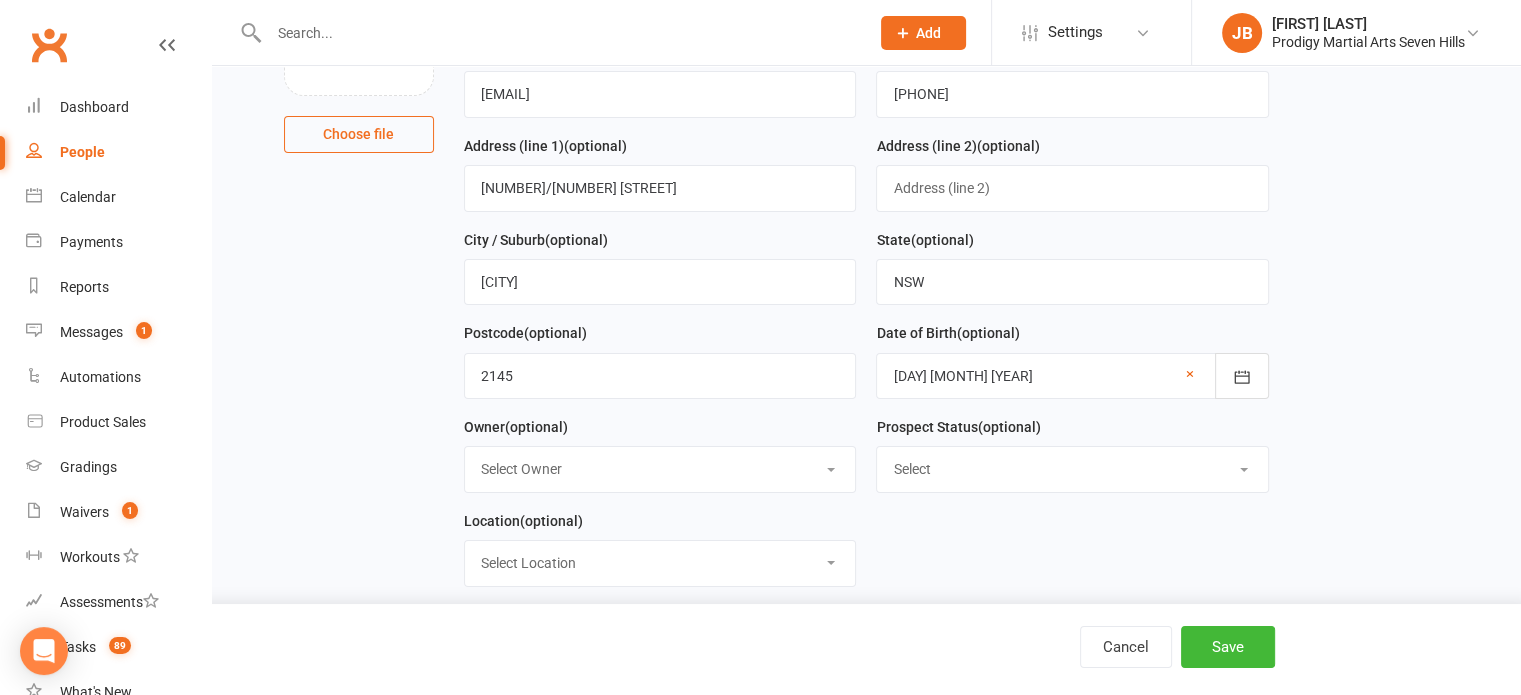 scroll, scrollTop: 346, scrollLeft: 0, axis: vertical 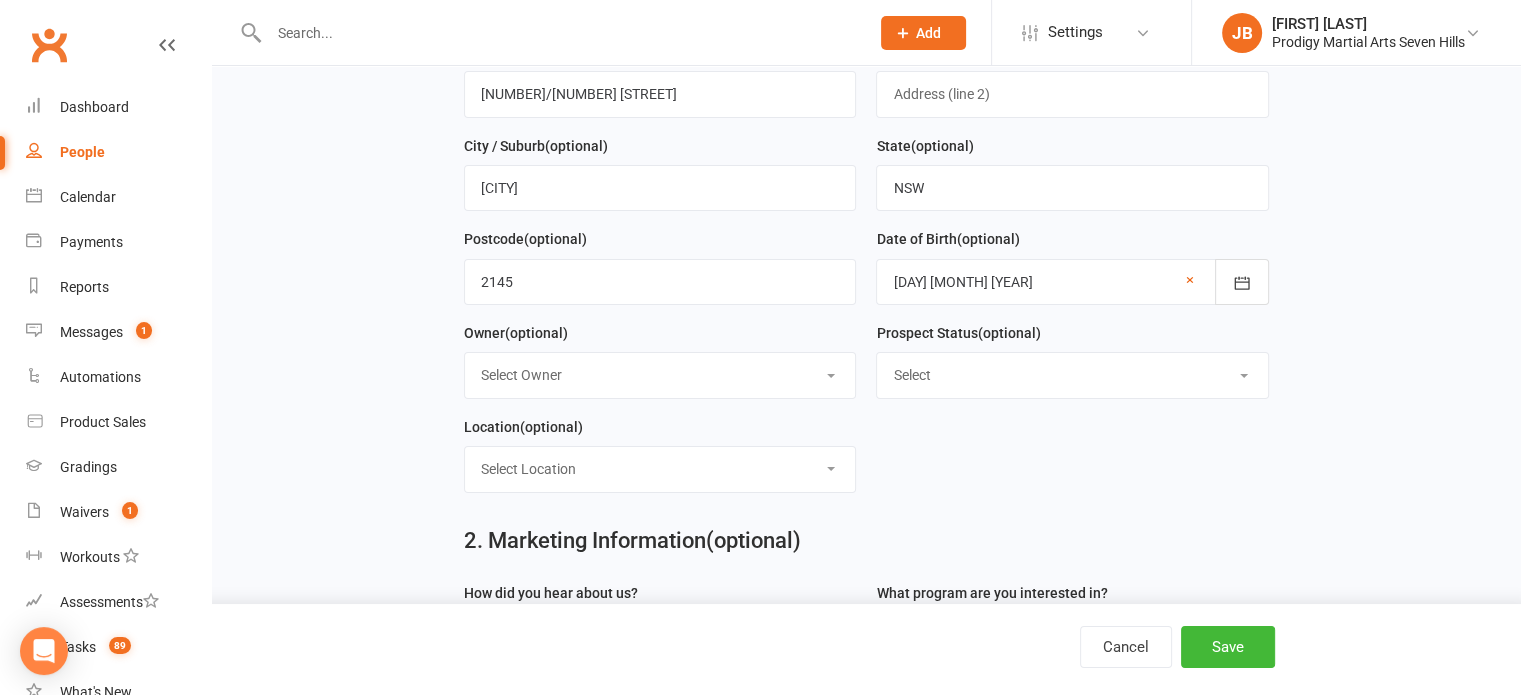 click on "Select Owner Prodigy Martial Arts Australia ADMIN ACCOUNT [FIRST] [LAST] [FIRST] [LAST] [FIRST] [LAST] [FIRST] [LAST] [EMAIL] [FIRST] [LAST] [FIRST] [LAST] [FIRST] [LAST] [FIRST] [LAST]" at bounding box center [660, 375] 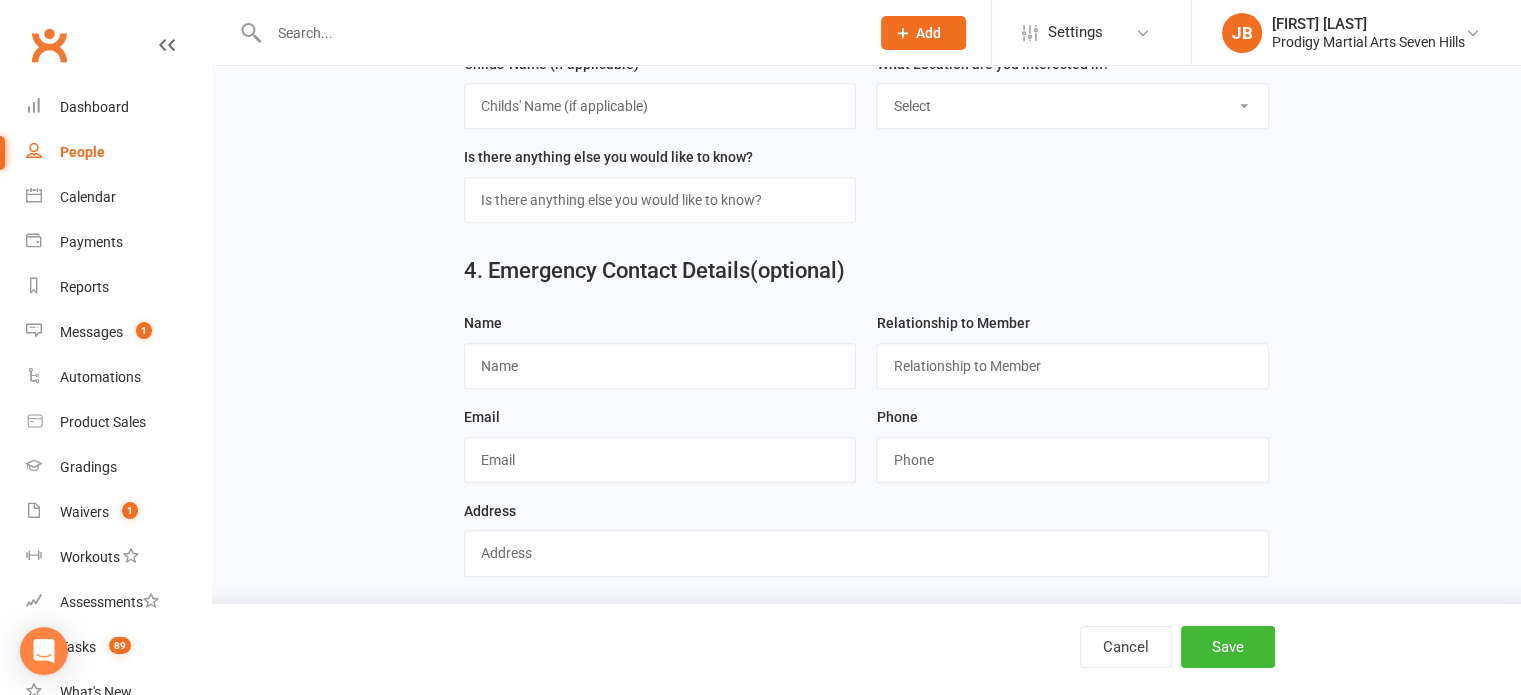 scroll, scrollTop: 1134, scrollLeft: 0, axis: vertical 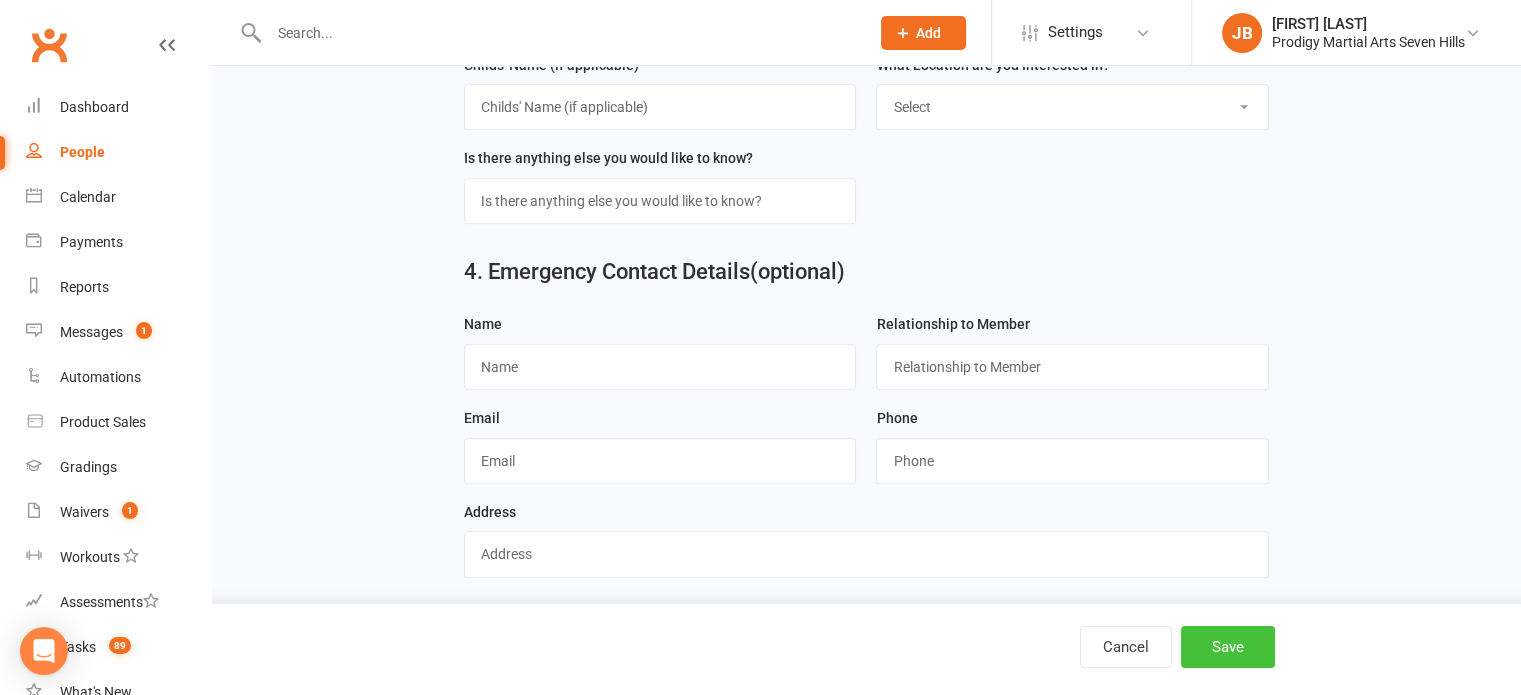 click on "Save" at bounding box center [1228, 647] 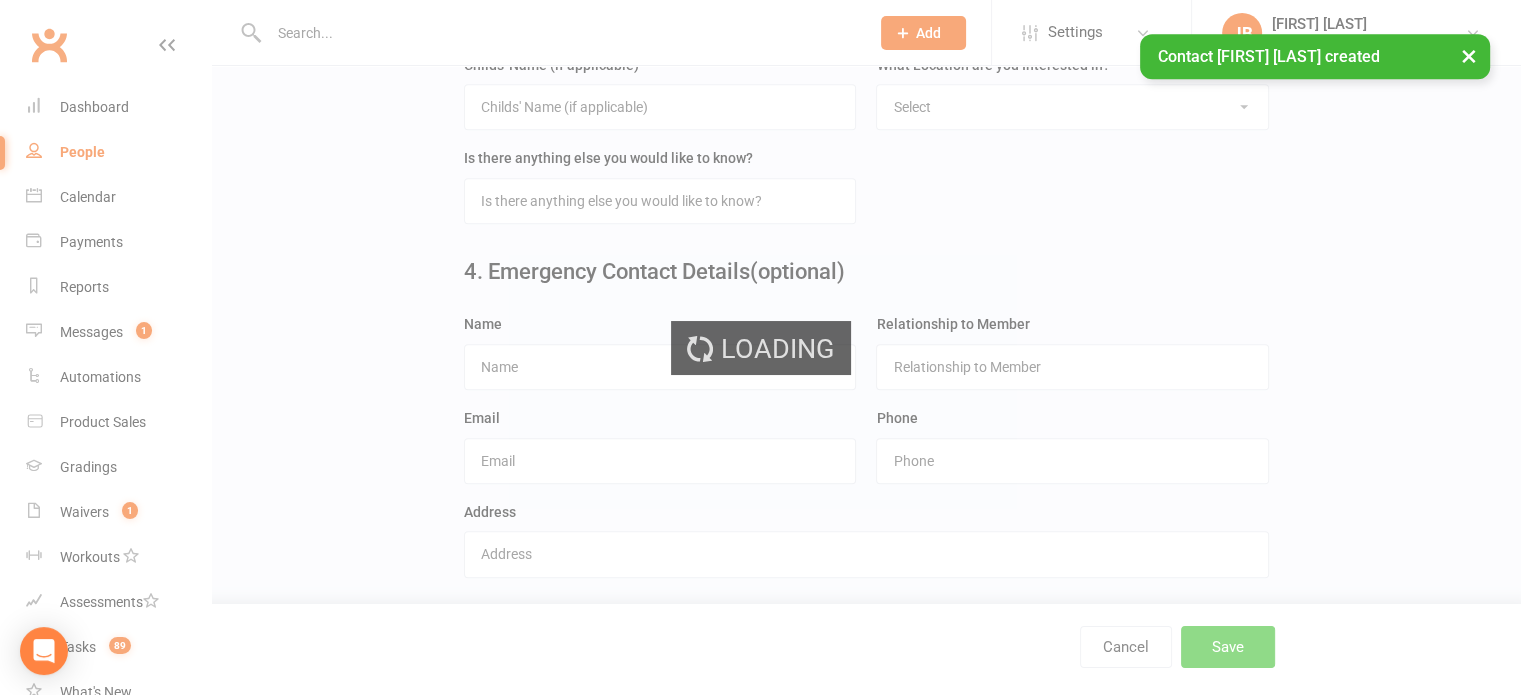scroll, scrollTop: 0, scrollLeft: 0, axis: both 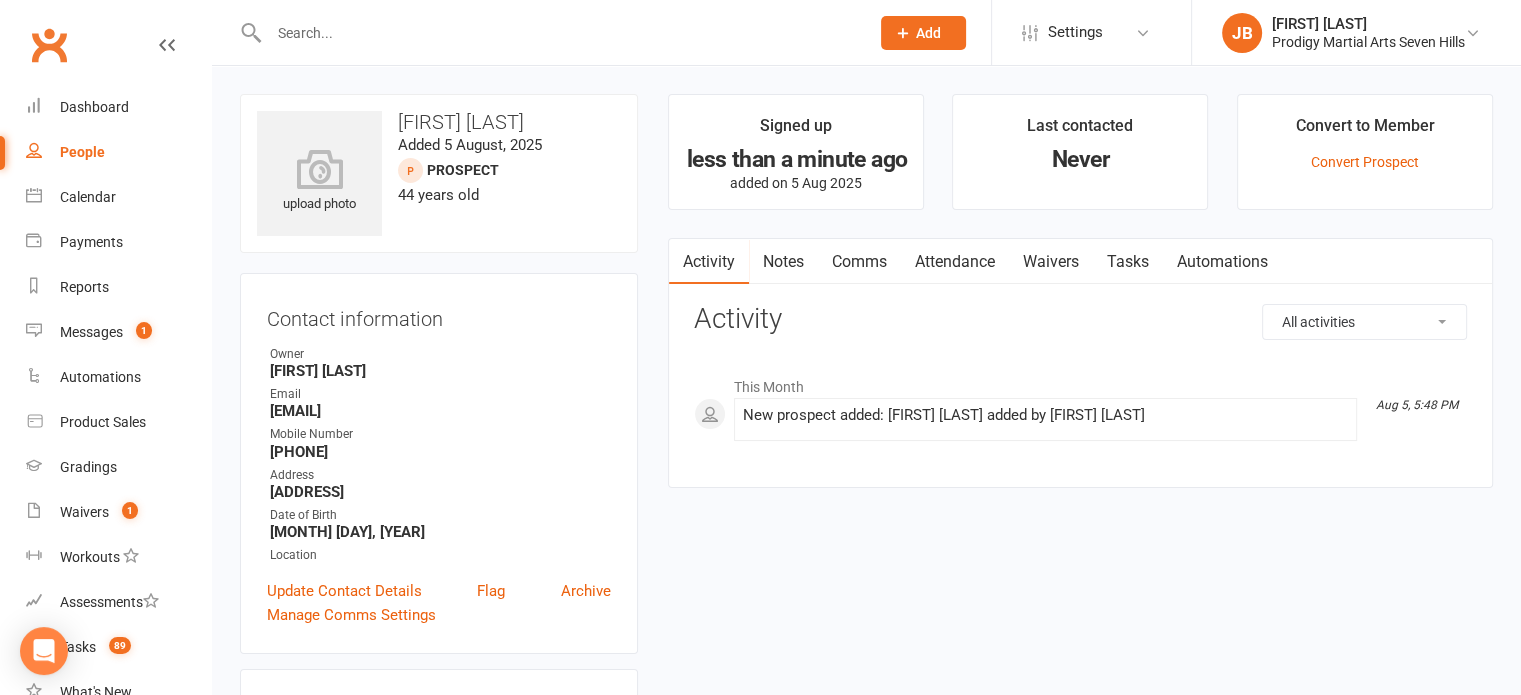 click on "Comms" at bounding box center [859, 262] 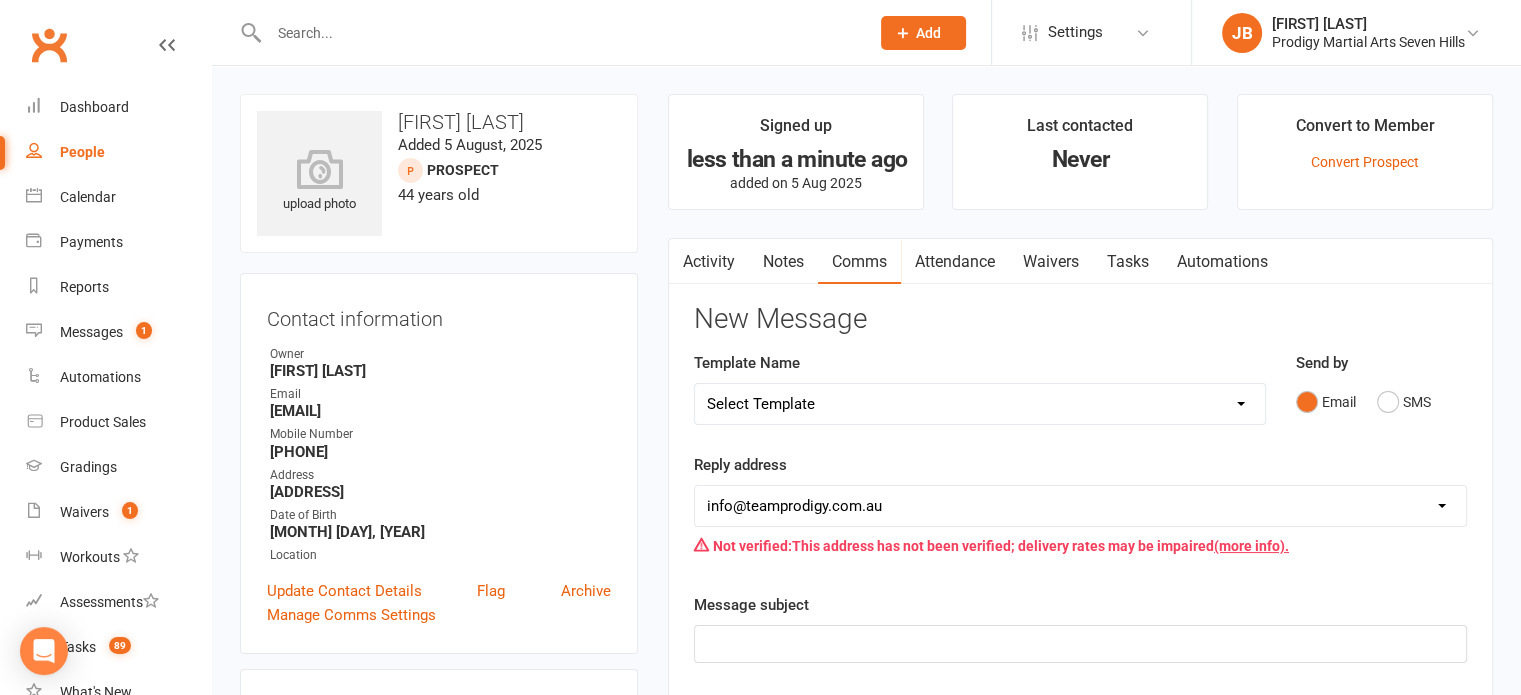 click on "Waivers" at bounding box center (1051, 262) 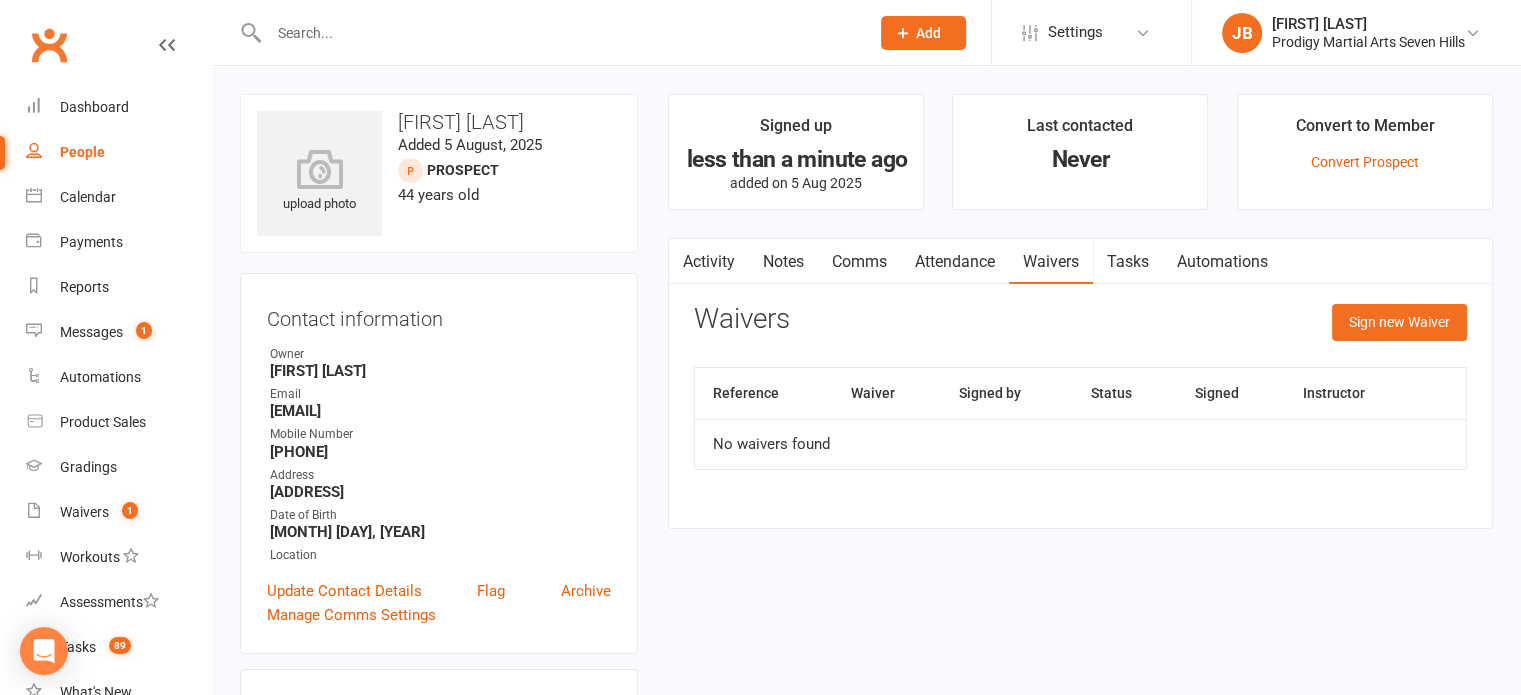 scroll, scrollTop: 18, scrollLeft: 0, axis: vertical 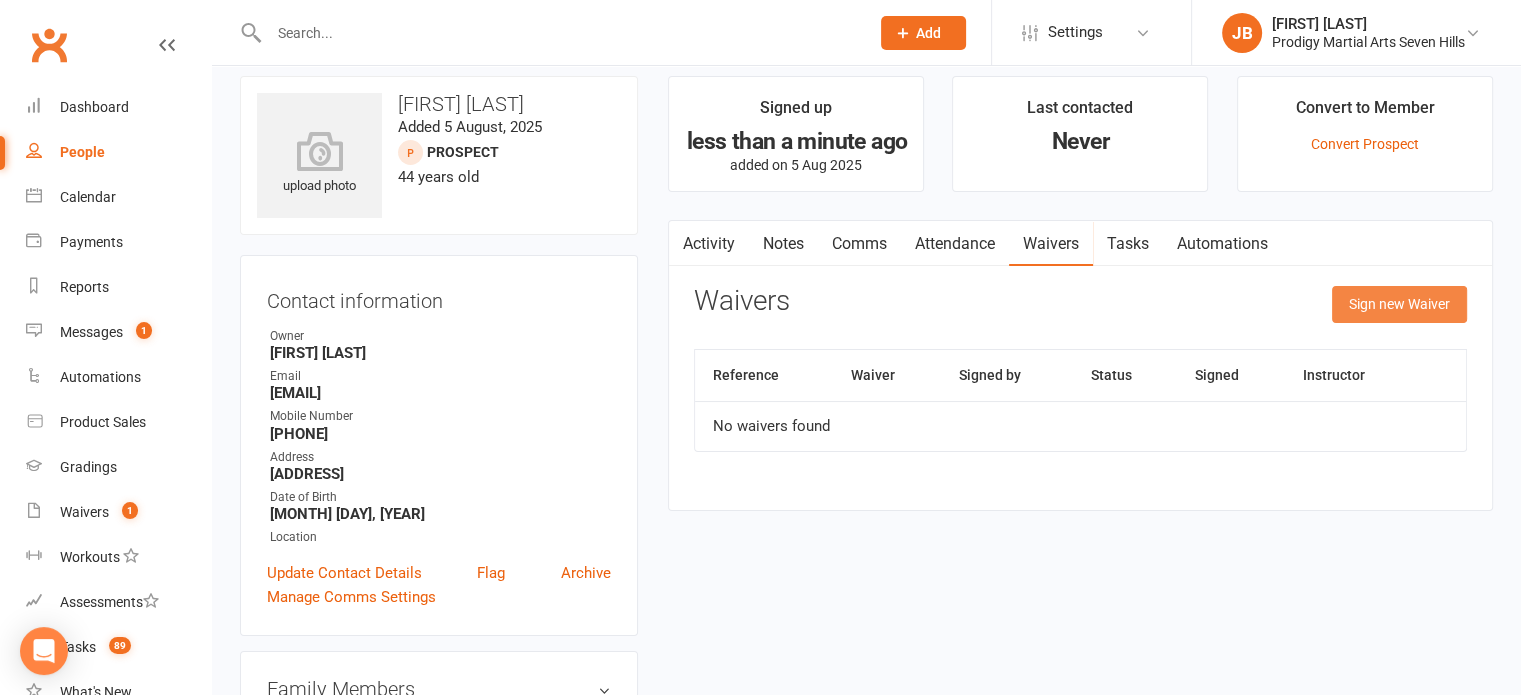click on "Sign new Waiver" at bounding box center (1399, 304) 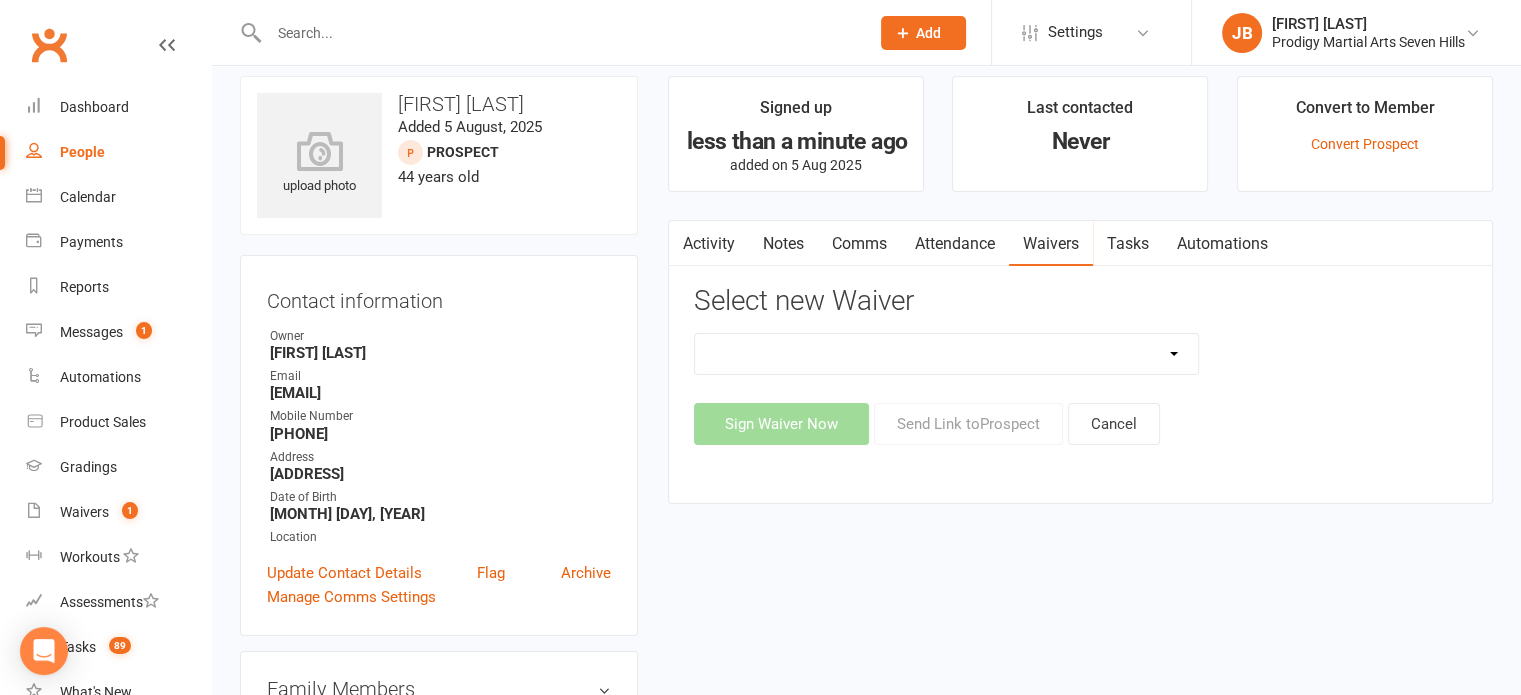 click on "Change of Payment Details New Members - PMA Waiver / T&C's New Members - PMA Waiver / T&C's ONLY (no payment details) Prospect Waiver & Release Form Transferring Members - Welcome to ClubWorx!" at bounding box center [947, 354] 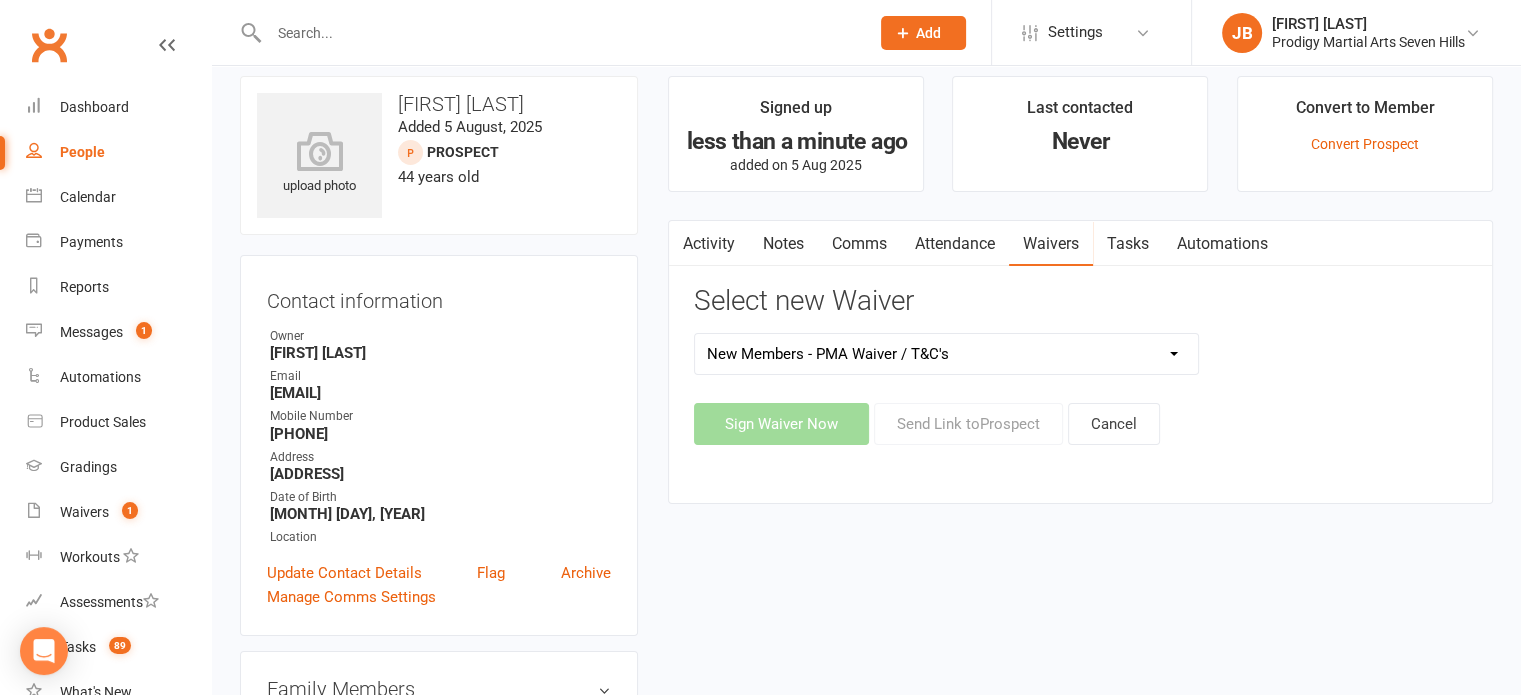 click on "Change of Payment Details New Members - PMA Waiver / T&C's New Members - PMA Waiver / T&C's ONLY (no payment details) Prospect Waiver & Release Form Transferring Members - Welcome to ClubWorx!" at bounding box center [947, 354] 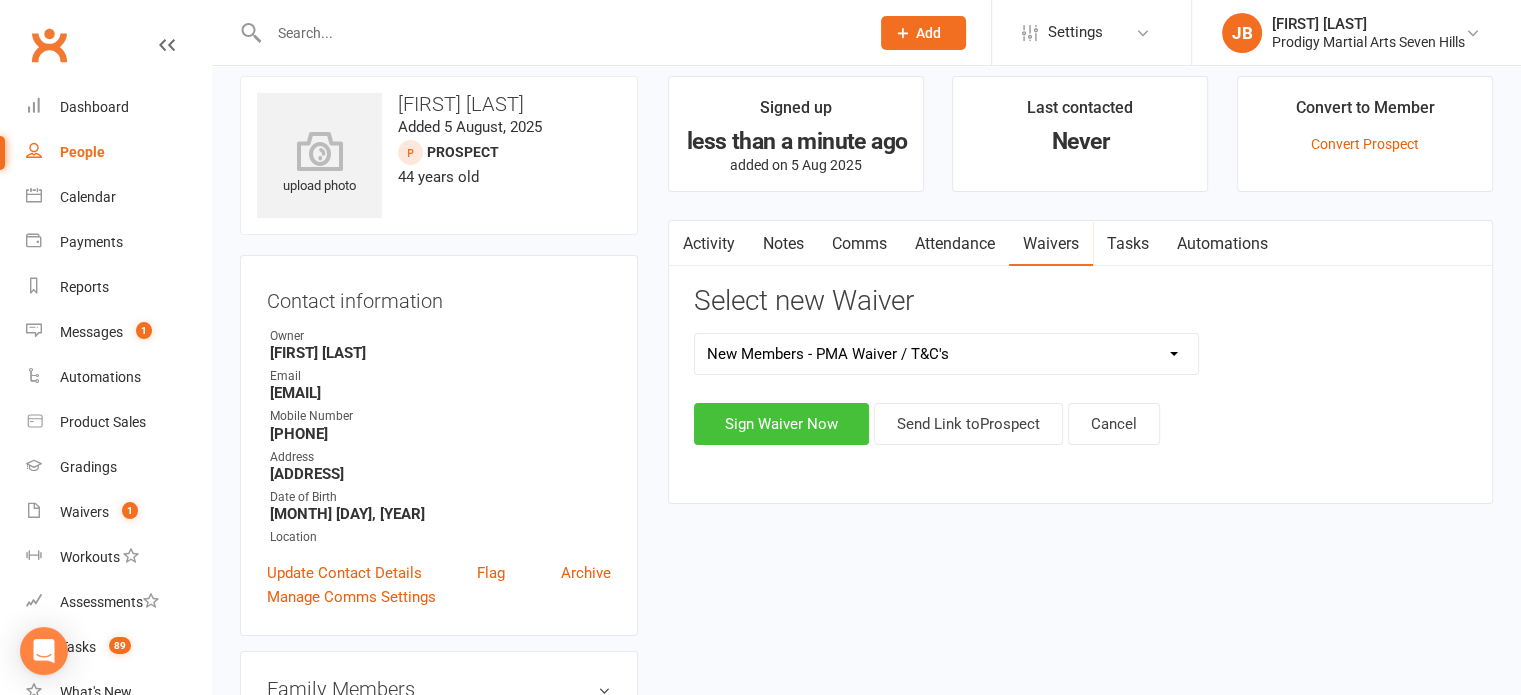click on "Sign Waiver Now" at bounding box center [781, 424] 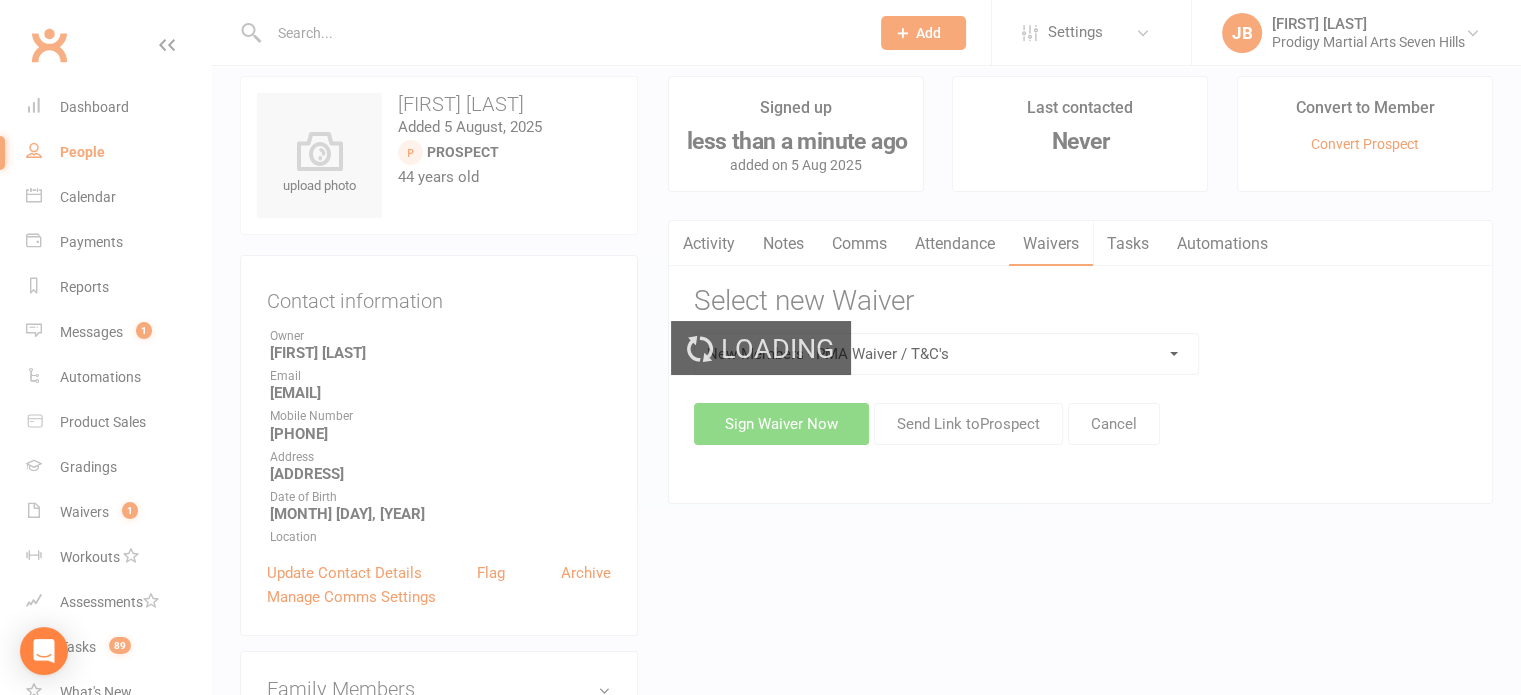 scroll, scrollTop: 0, scrollLeft: 0, axis: both 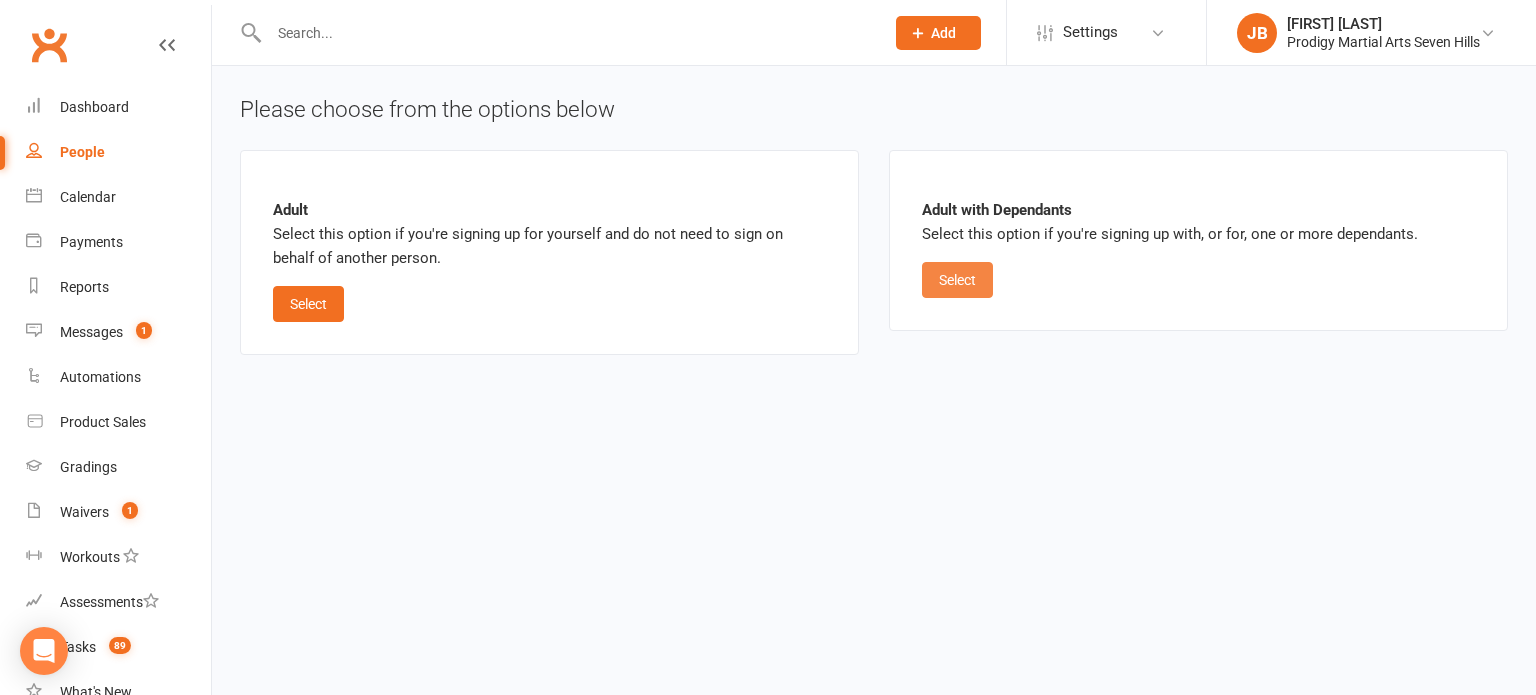 click on "Select" at bounding box center [957, 280] 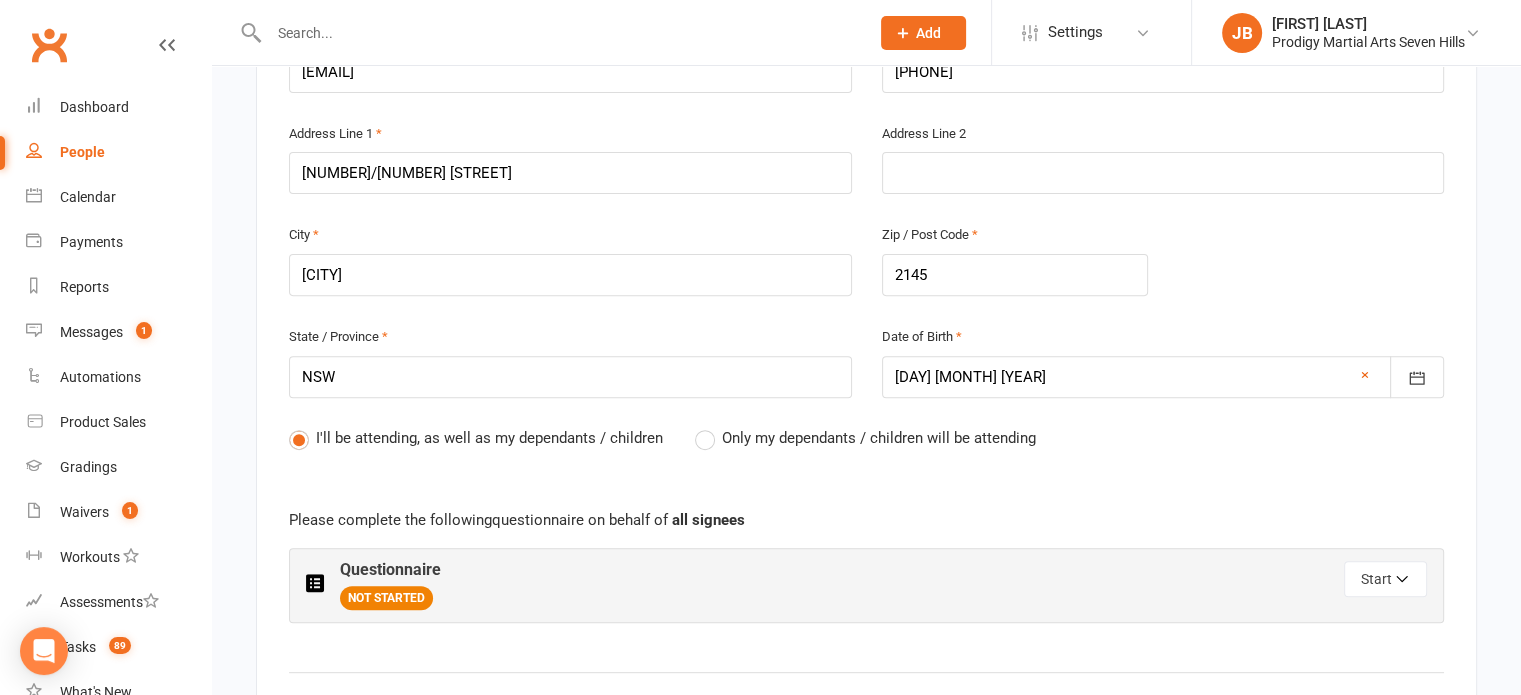 scroll, scrollTop: 658, scrollLeft: 0, axis: vertical 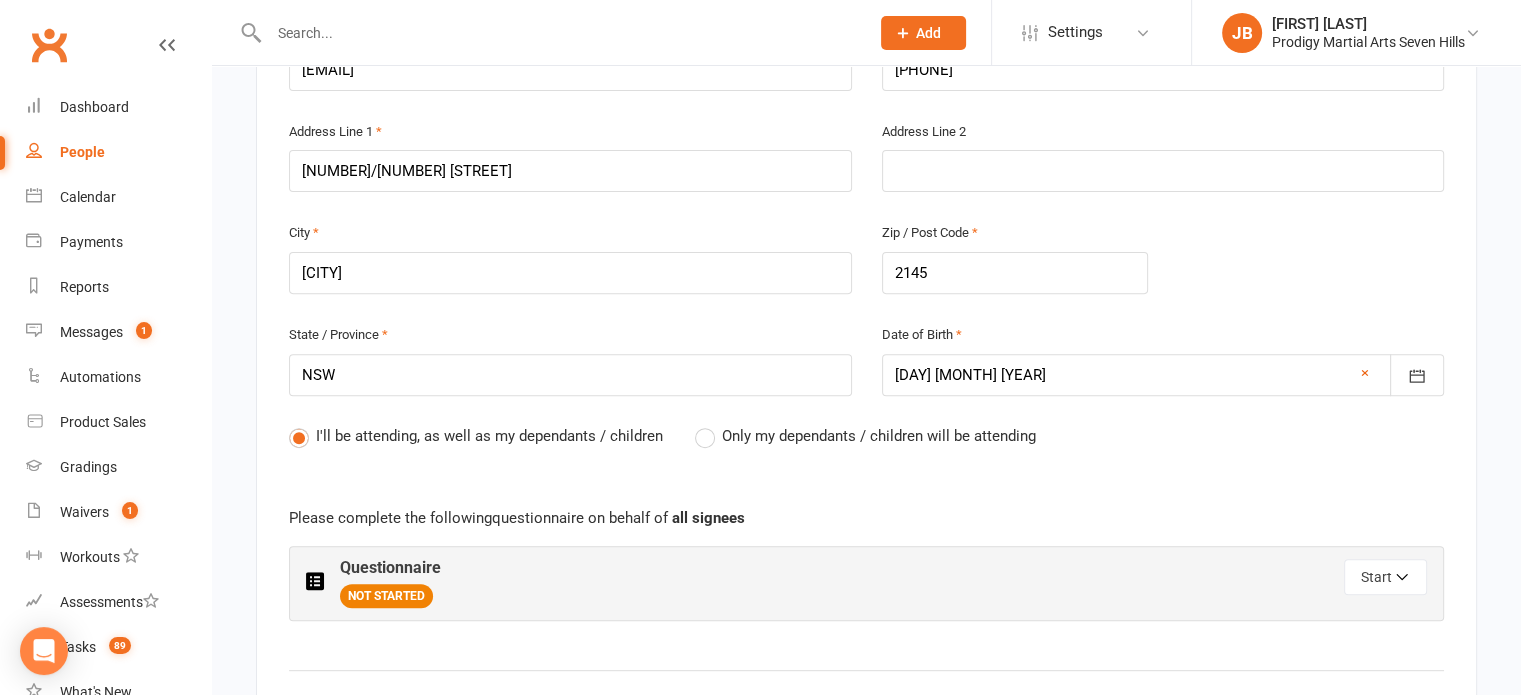 click on "Only my dependants / children will be attending" at bounding box center [879, 434] 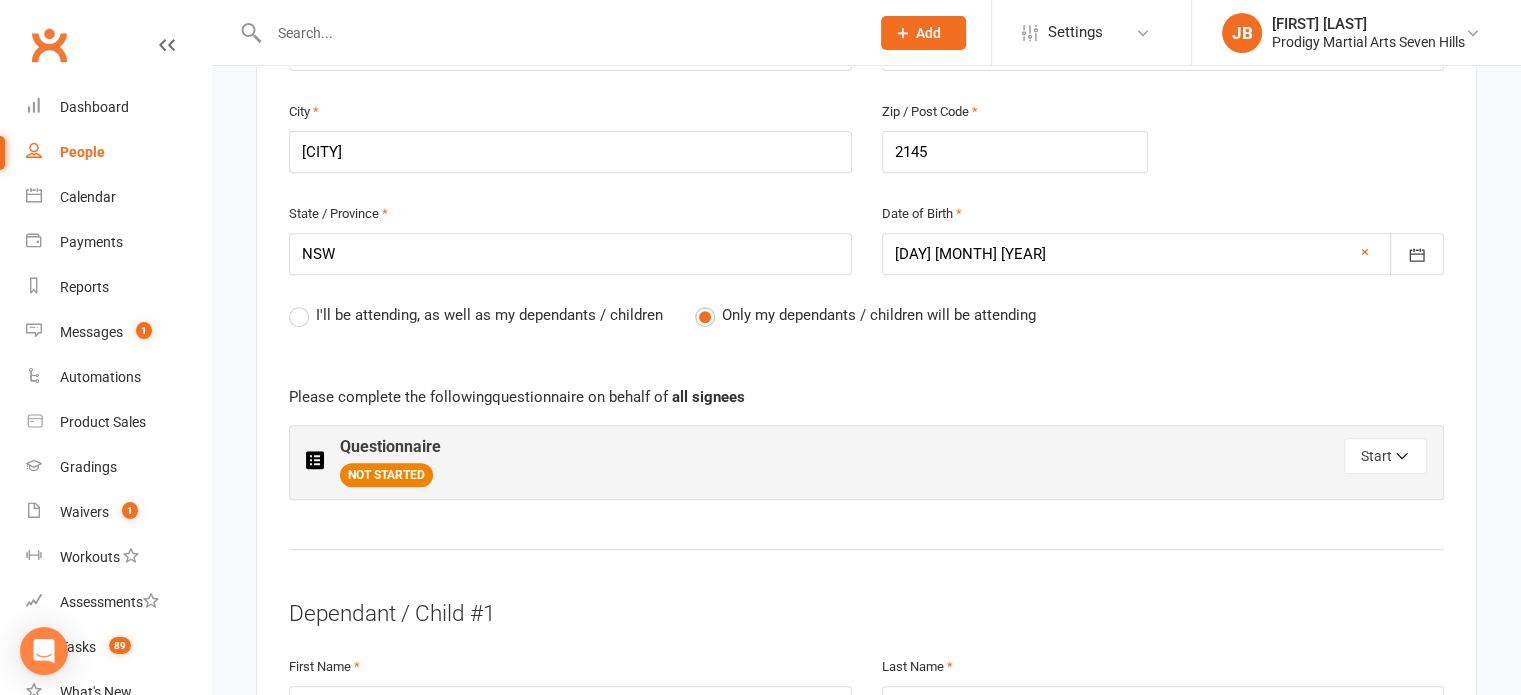 scroll, scrollTop: 780, scrollLeft: 0, axis: vertical 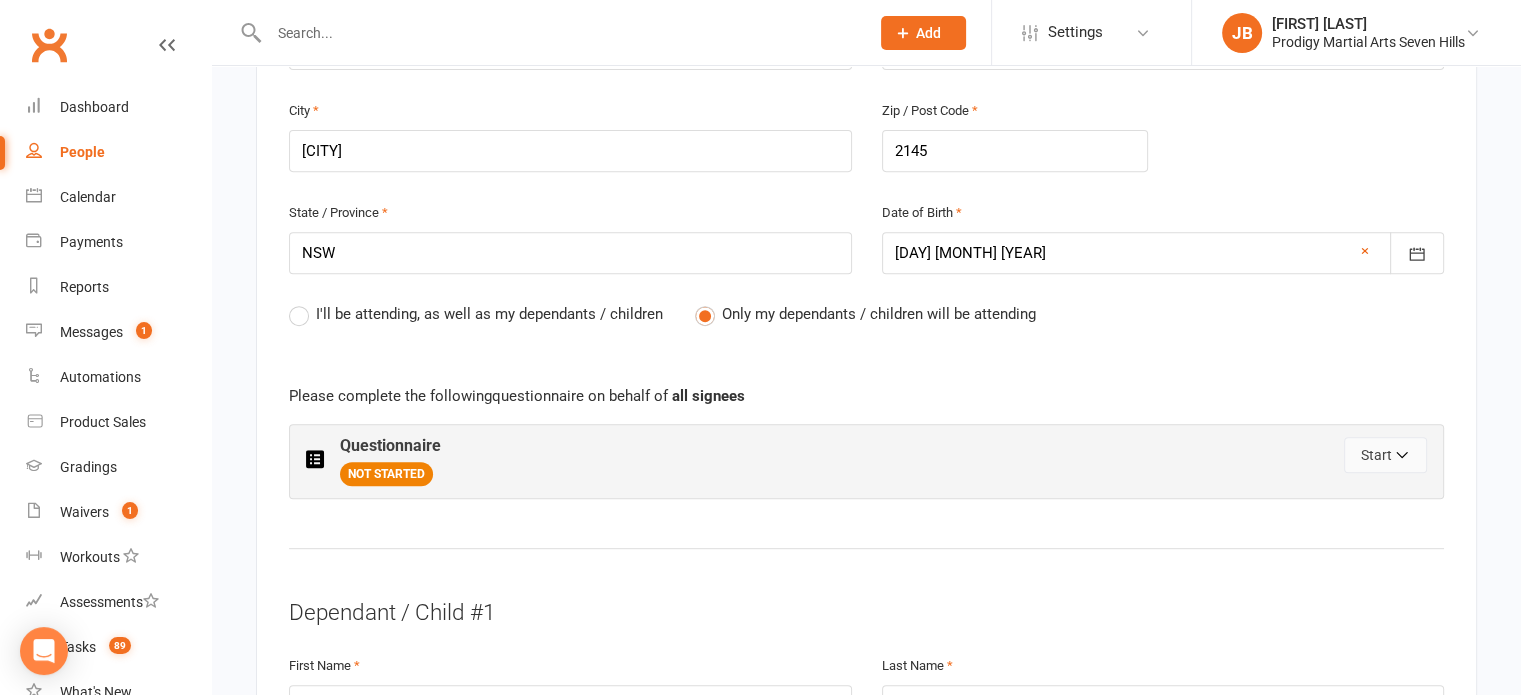 click on "Start" at bounding box center (1385, 455) 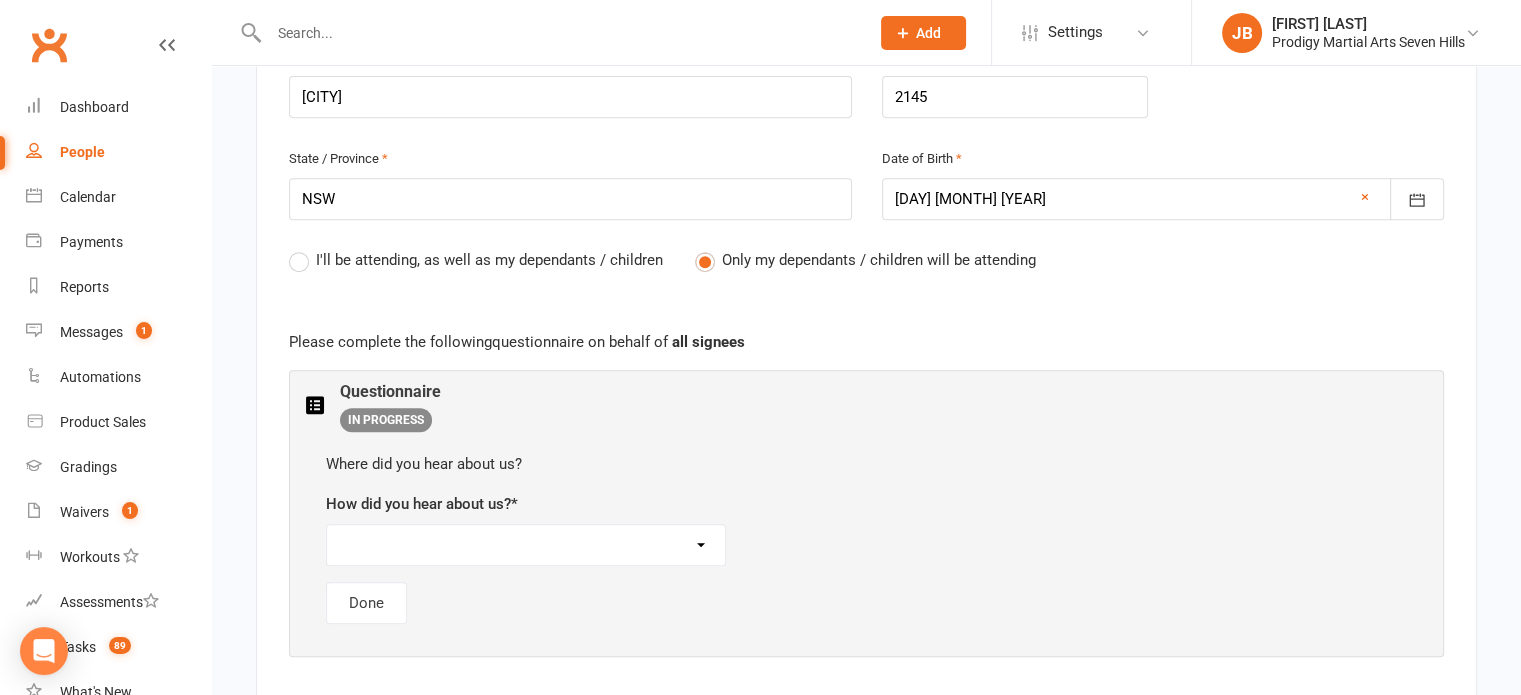 scroll, scrollTop: 843, scrollLeft: 0, axis: vertical 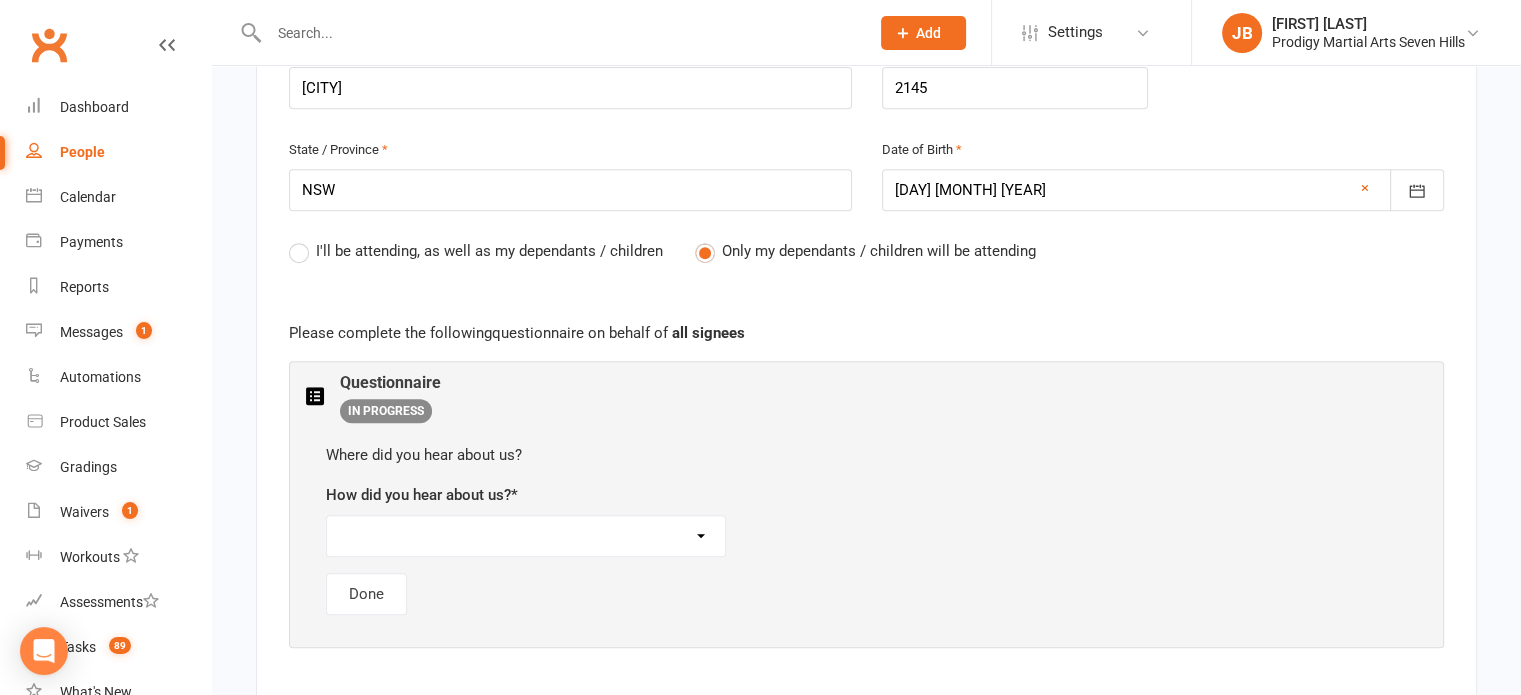 click on "Referral Social Media Drove/Walk Past Google Search School Flyer Distribution In-House PMA Event PMA Birthday Party Previous Member Shopping Centre Stand Kidsbook Family Member" at bounding box center (526, 536) 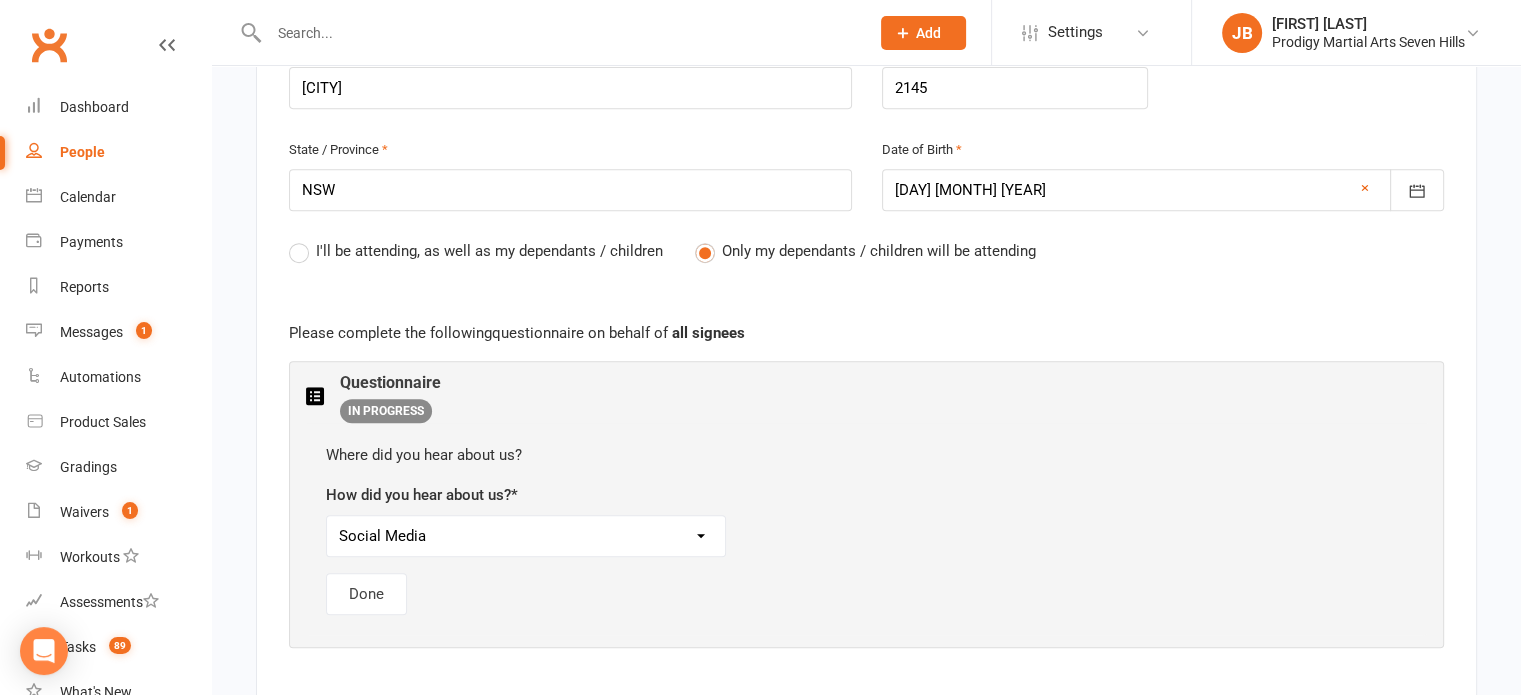click on "Referral Social Media Drove/Walk Past Google Search School Flyer Distribution In-House PMA Event PMA Birthday Party Previous Member Shopping Centre Stand Kidsbook Family Member" at bounding box center (526, 536) 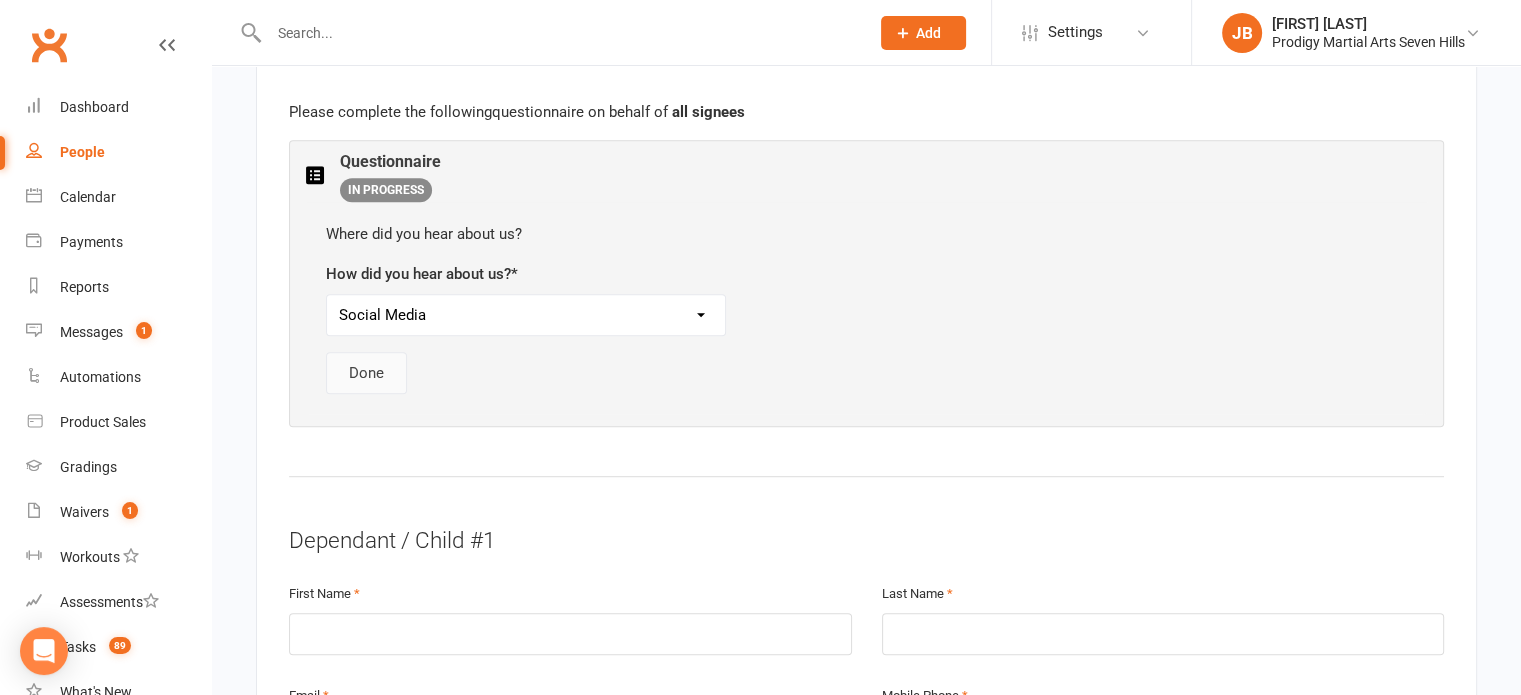 click on "Done" at bounding box center [366, 373] 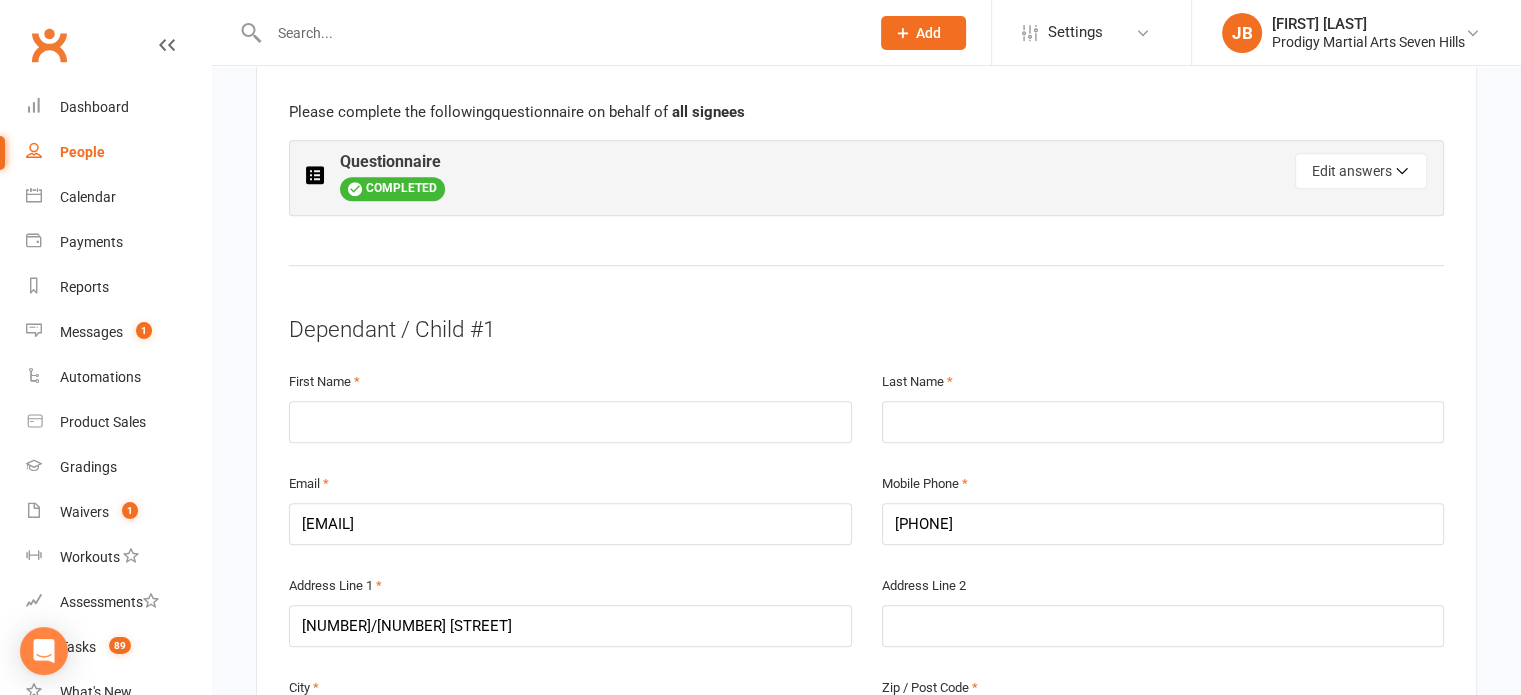 scroll, scrollTop: 1164, scrollLeft: 0, axis: vertical 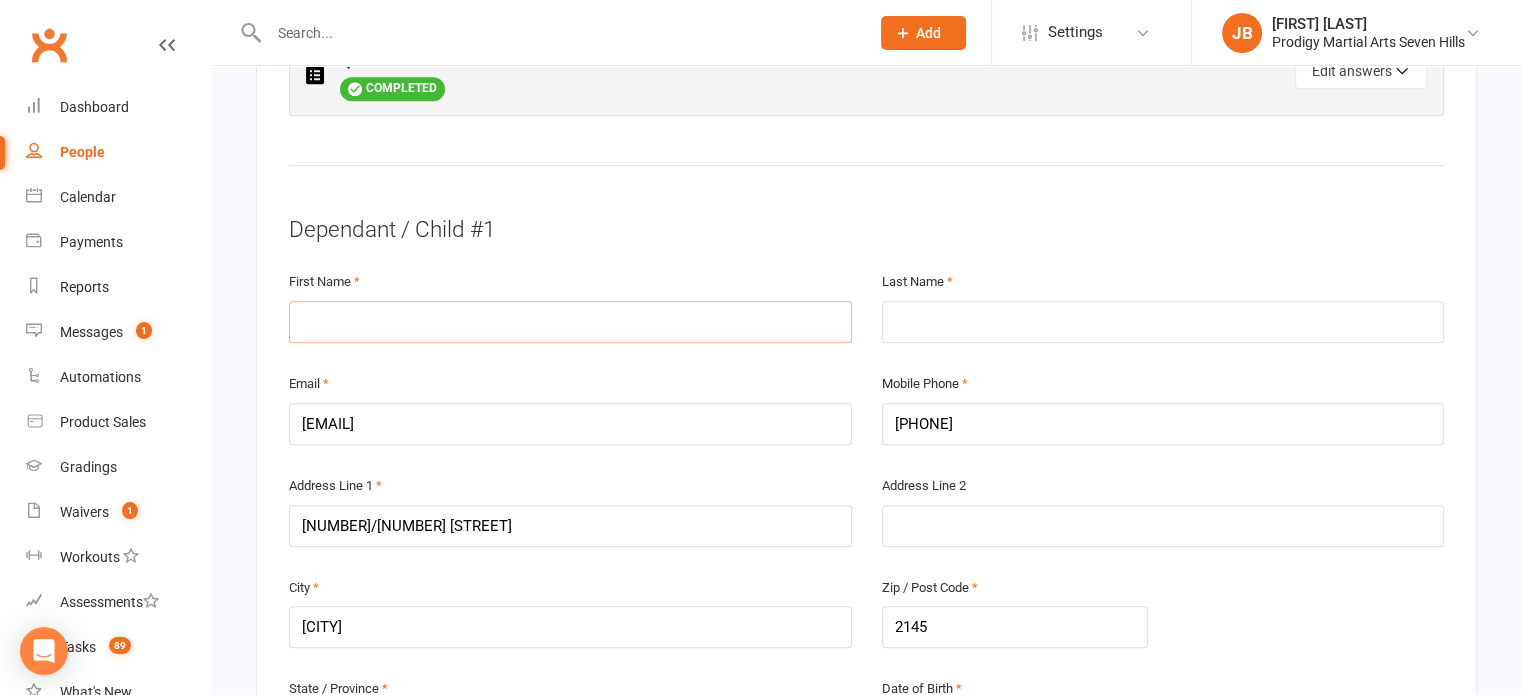 click at bounding box center [570, 322] 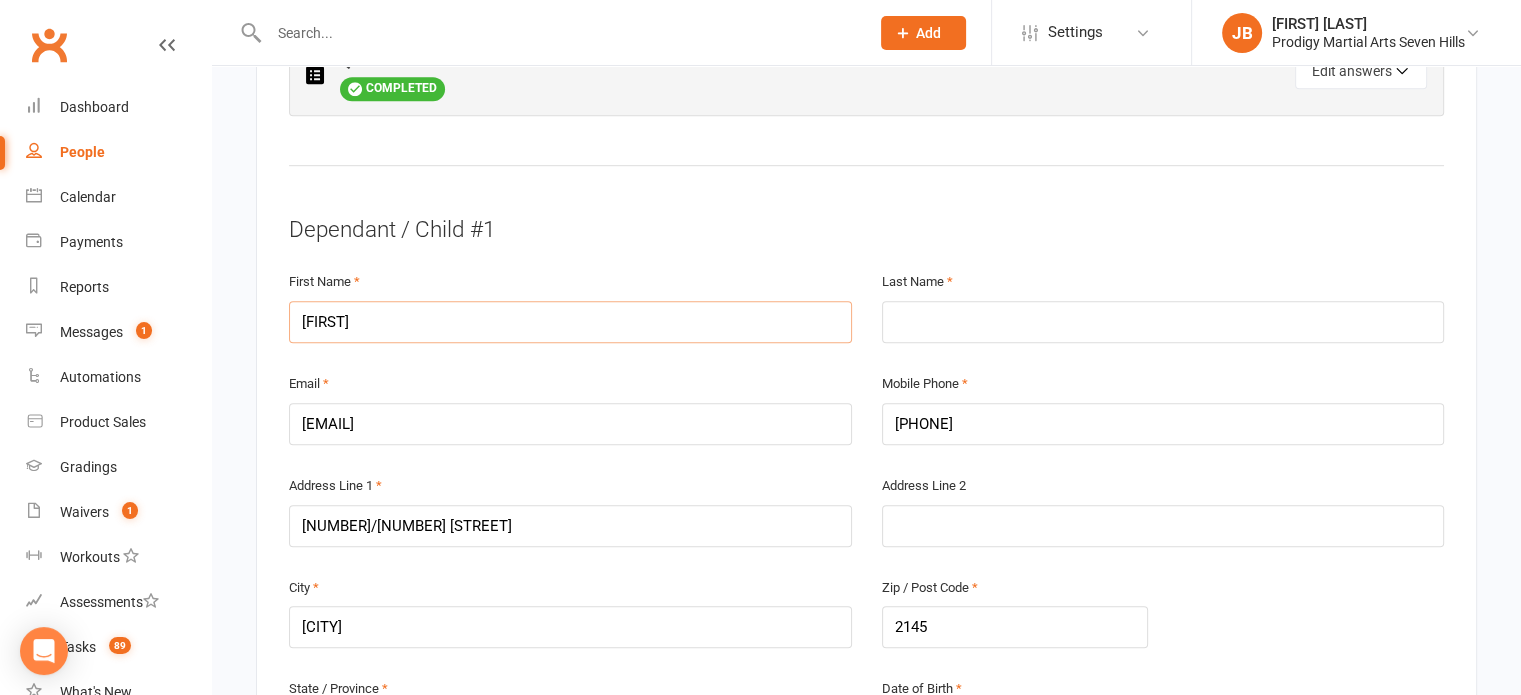 type on "[FIRST]" 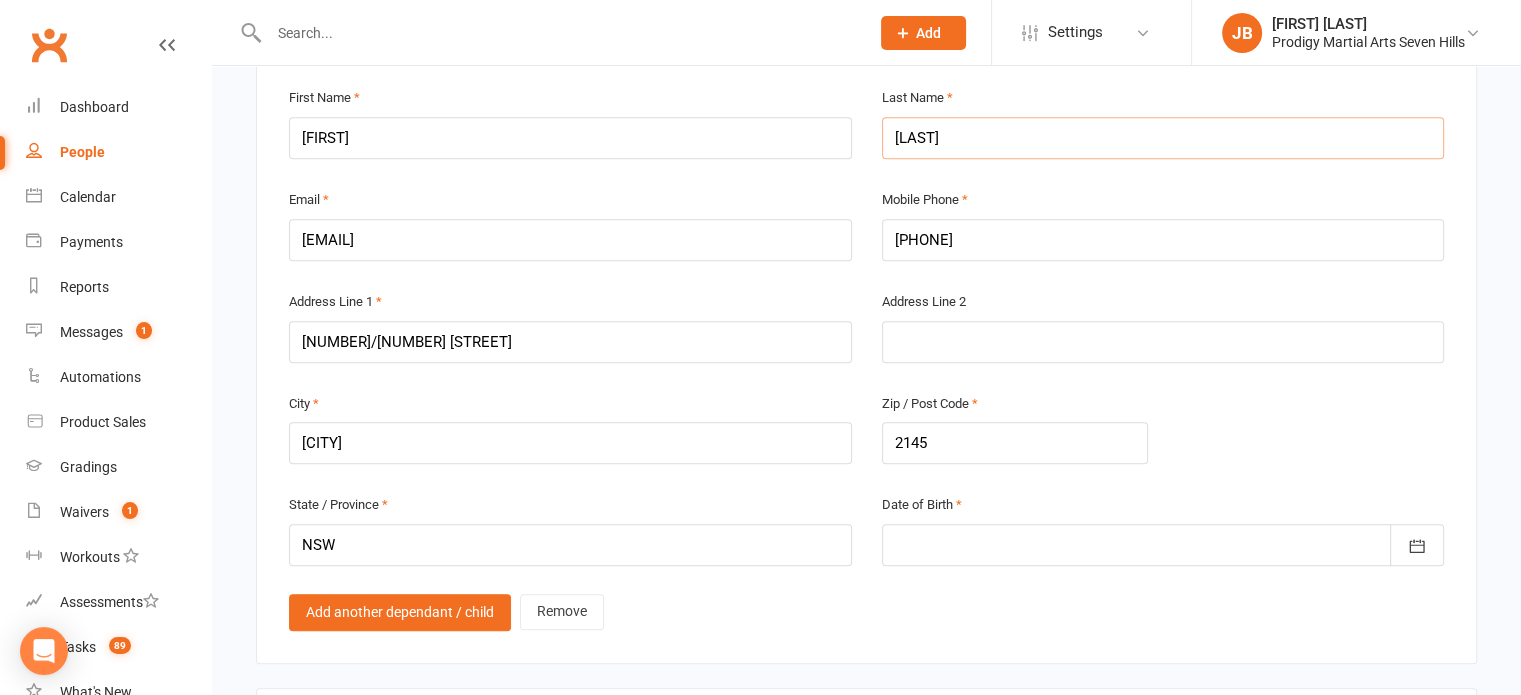 scroll, scrollTop: 1354, scrollLeft: 0, axis: vertical 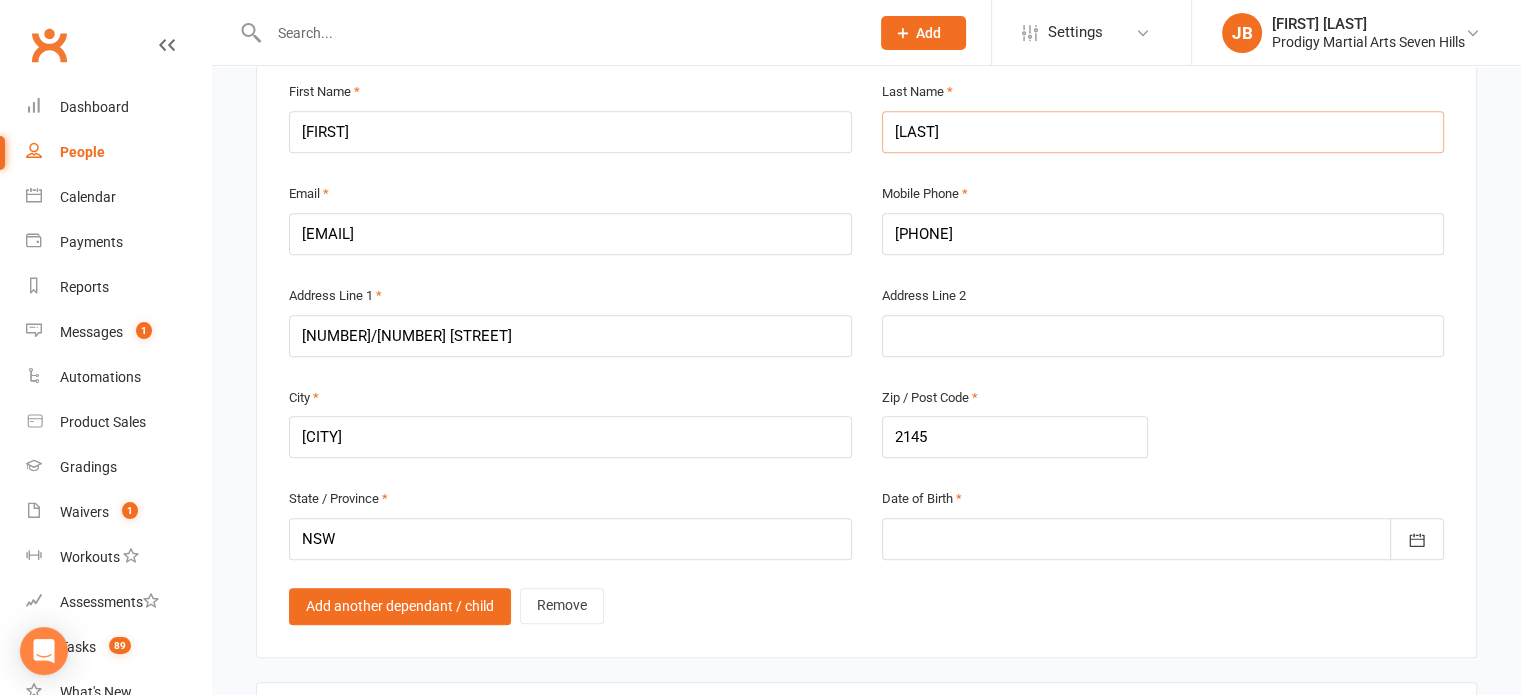 type on "[LAST]" 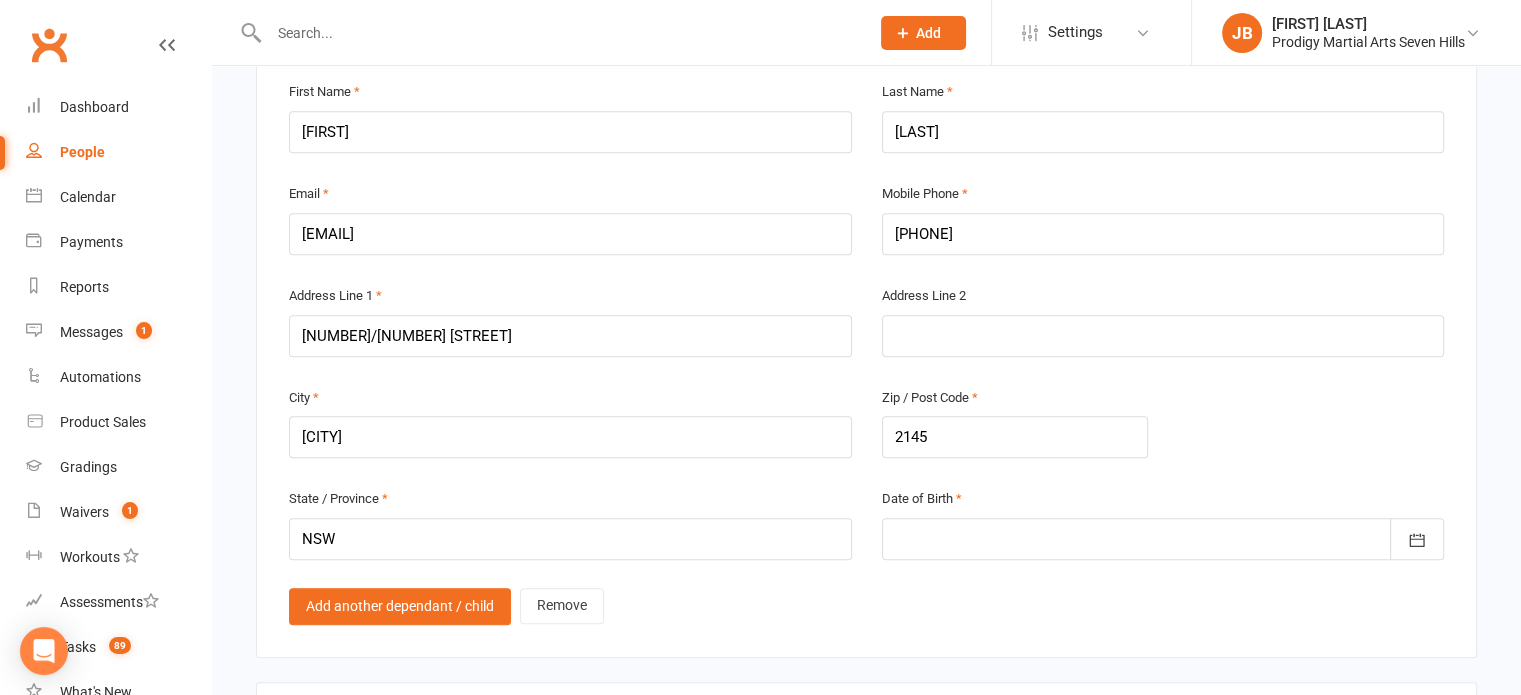 click at bounding box center (1163, 539) 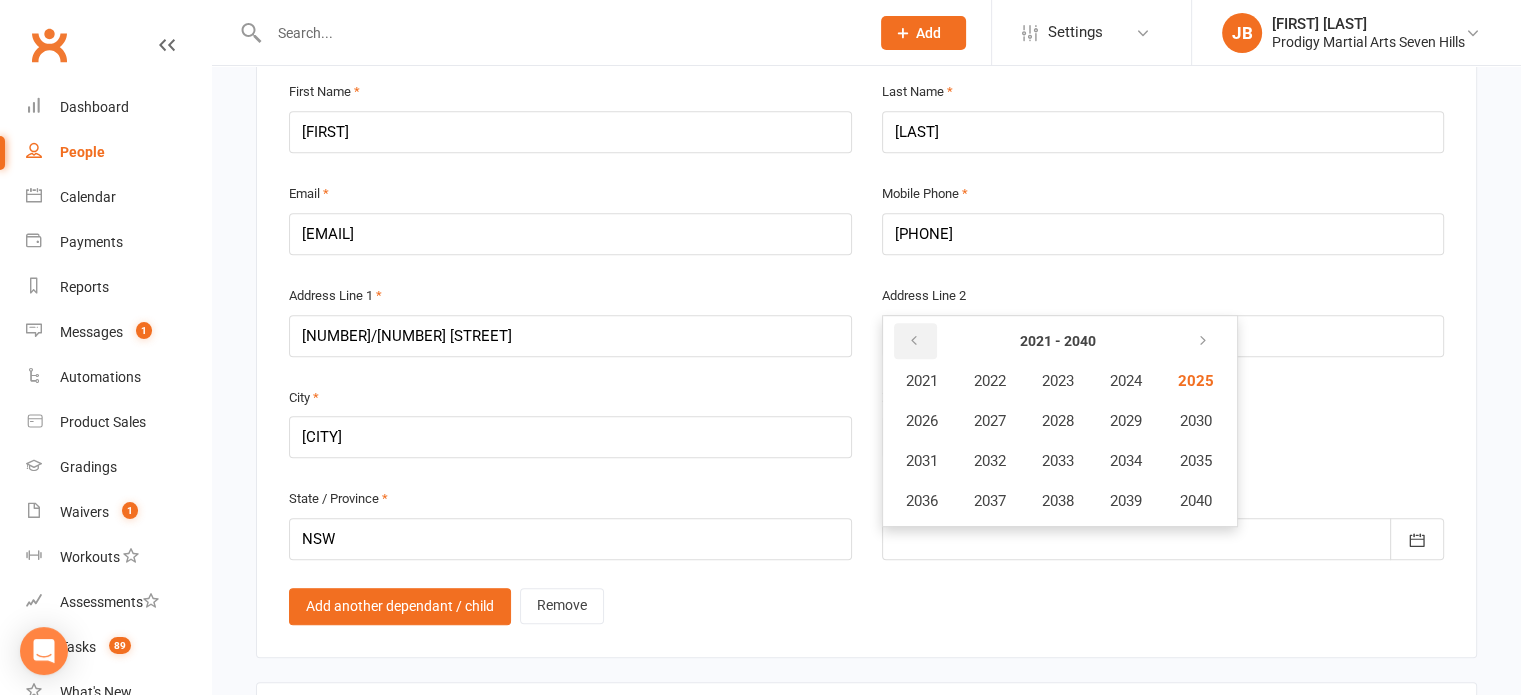 click at bounding box center (914, 341) 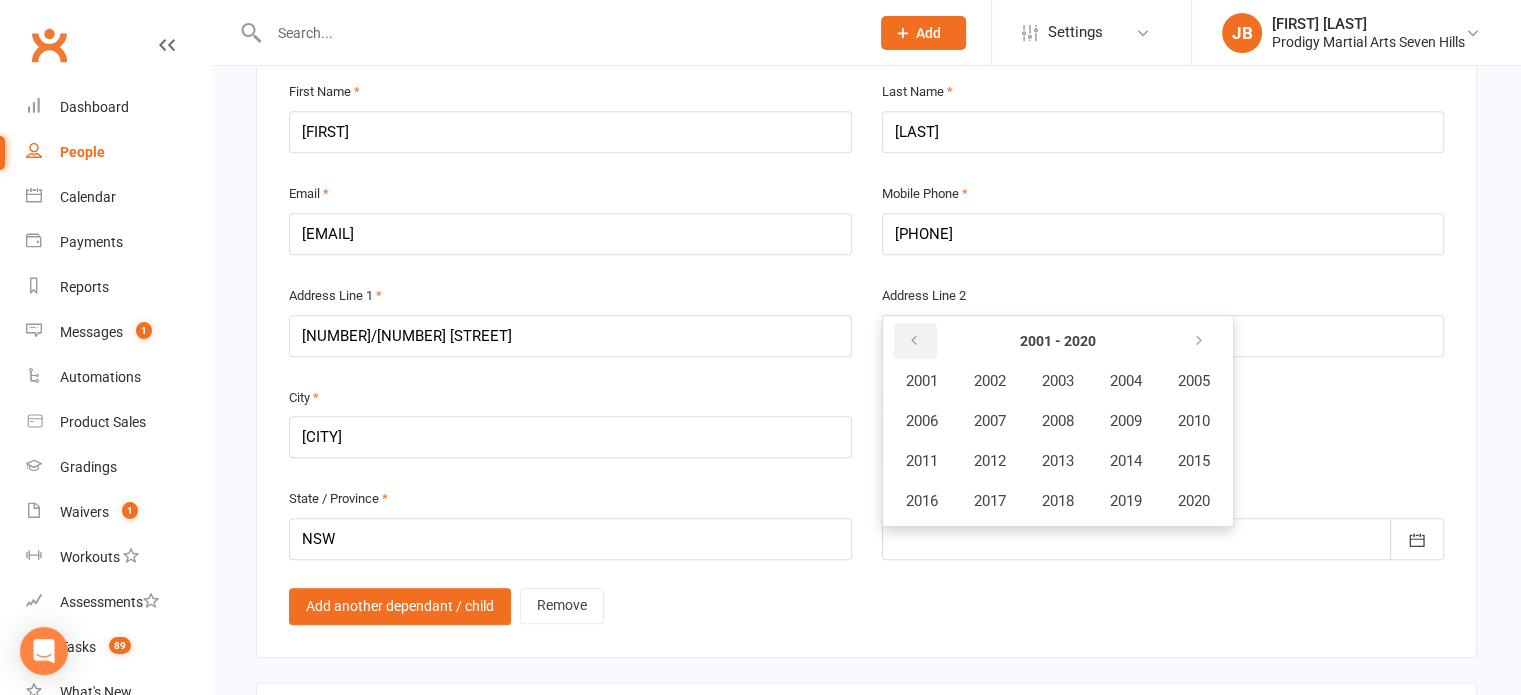 click at bounding box center (915, 341) 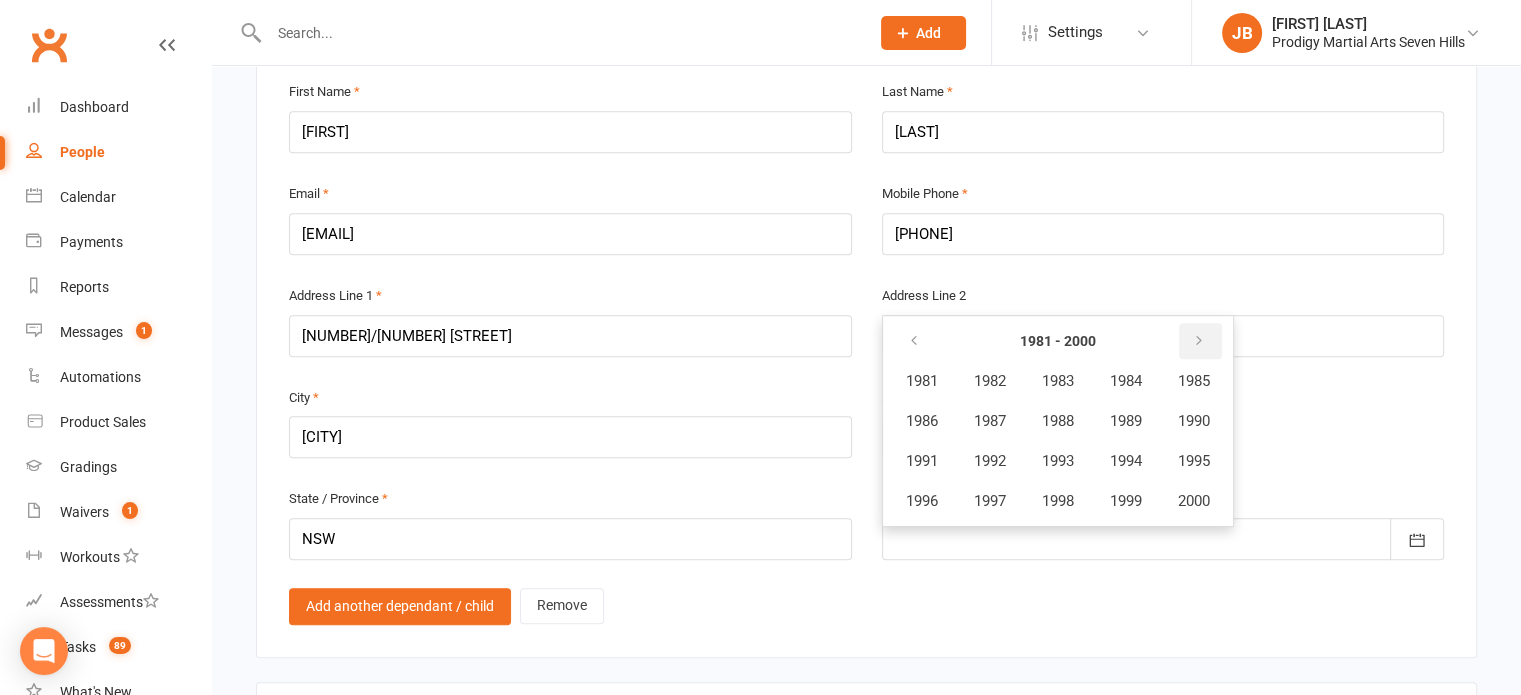 click at bounding box center (1200, 341) 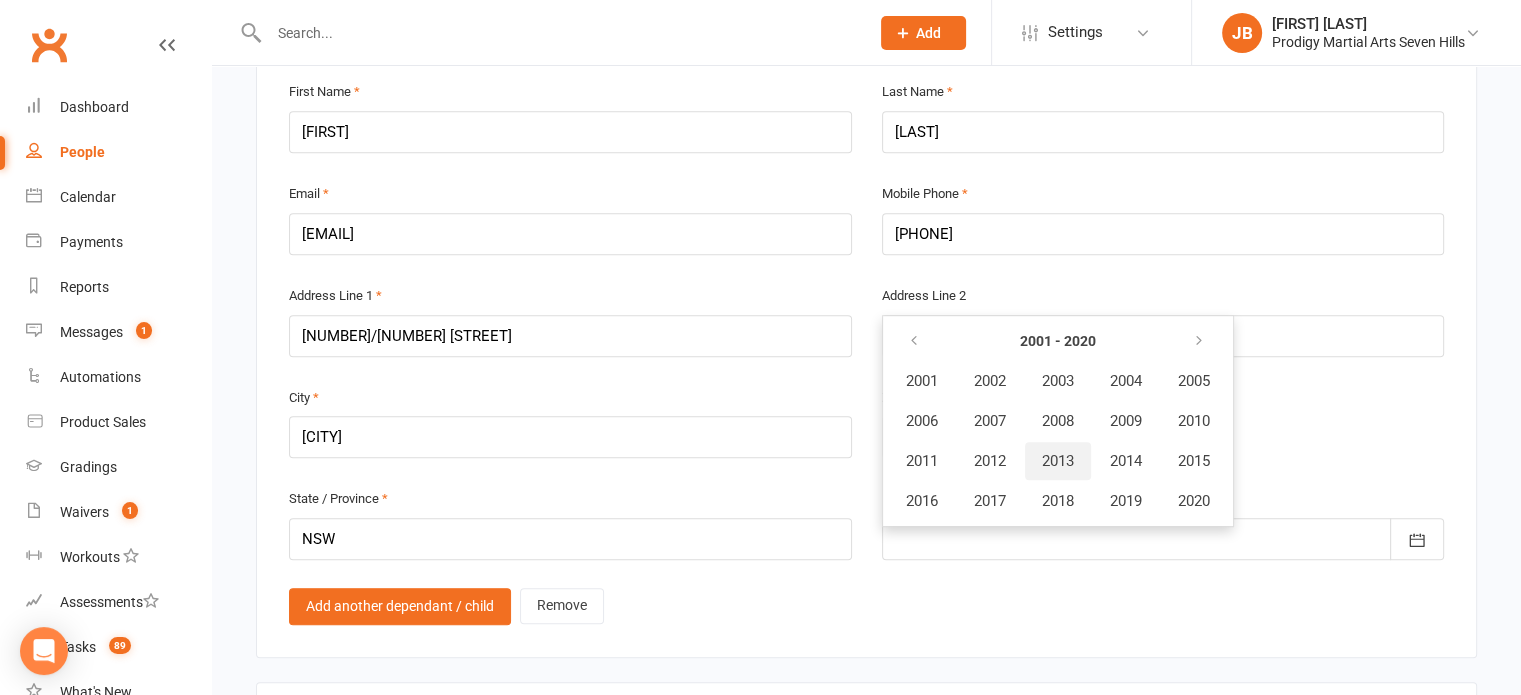 click on "2013" at bounding box center [1058, 461] 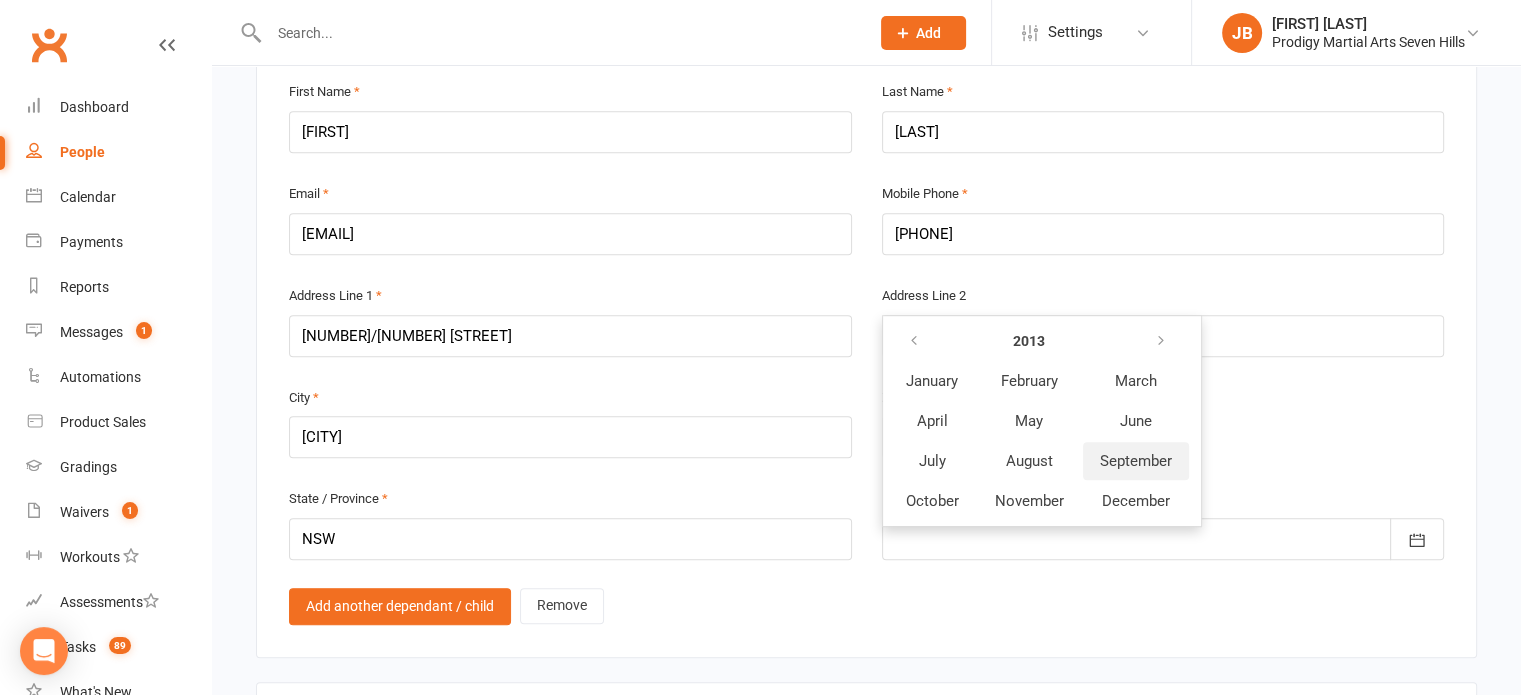 click on "September" at bounding box center (1136, 461) 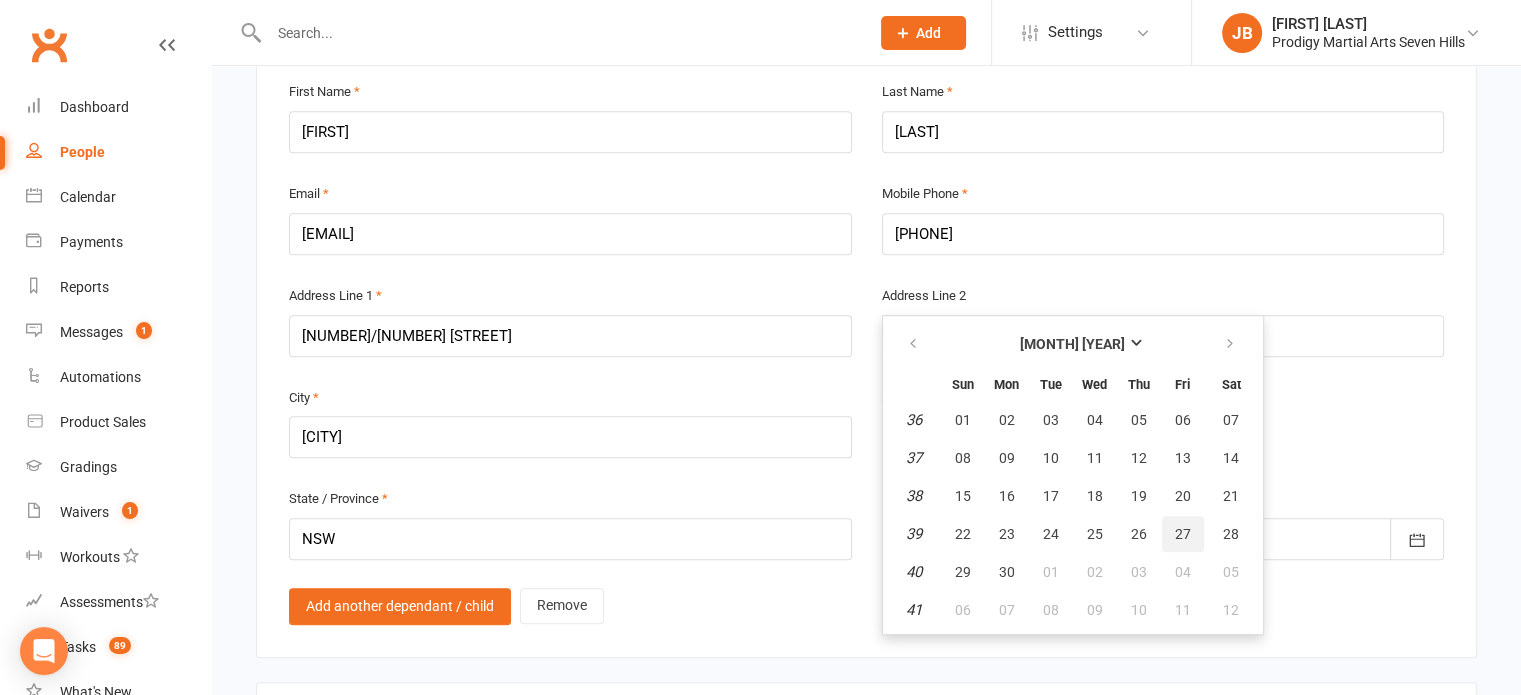 click on "27" at bounding box center [1183, 534] 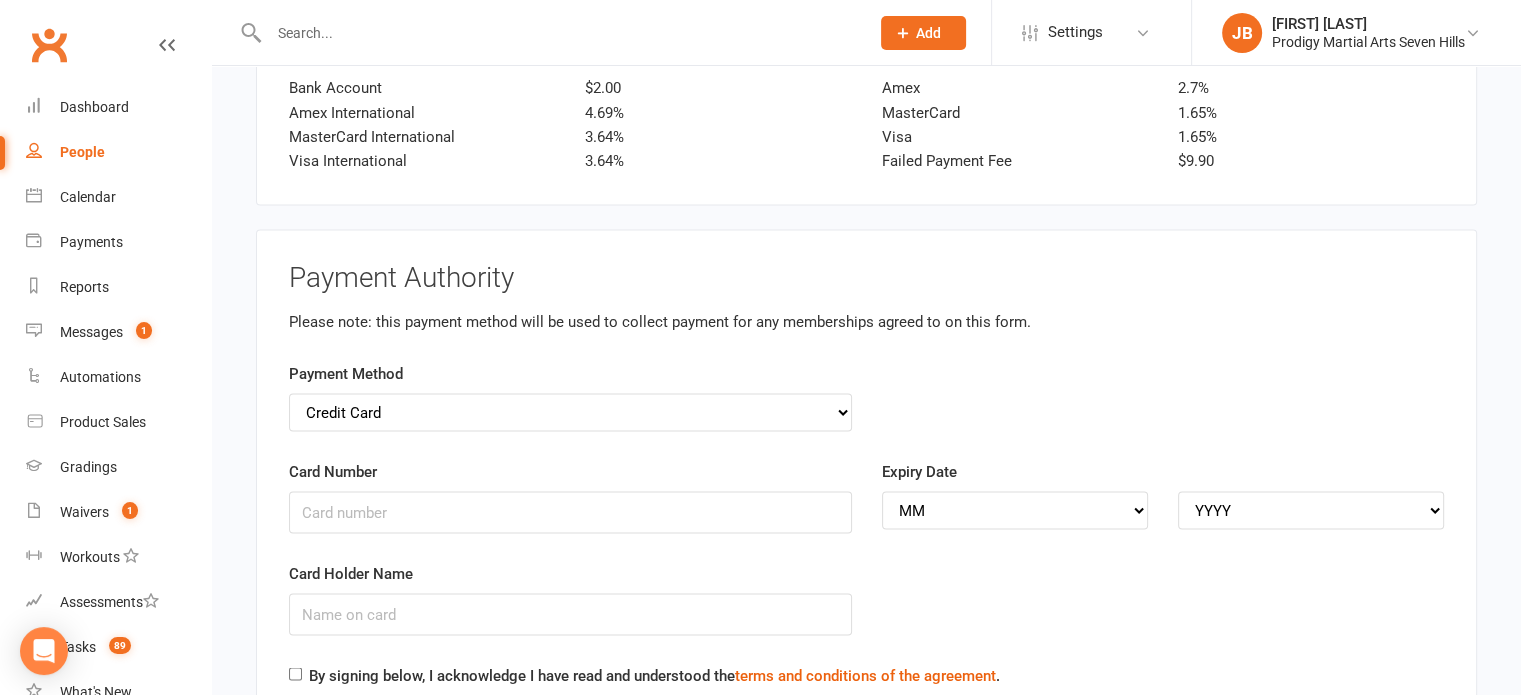 scroll, scrollTop: 3759, scrollLeft: 0, axis: vertical 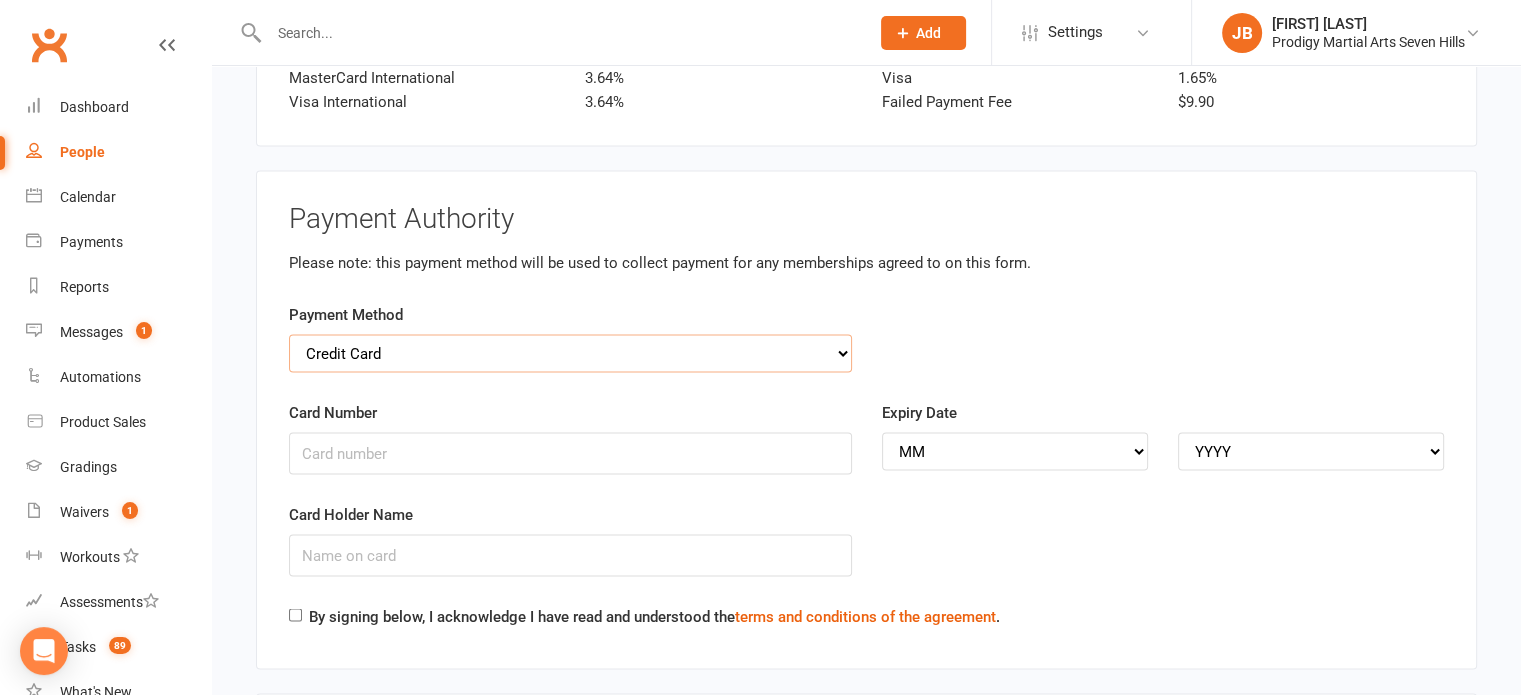 click on "Credit Card Bank Account" at bounding box center [570, 353] 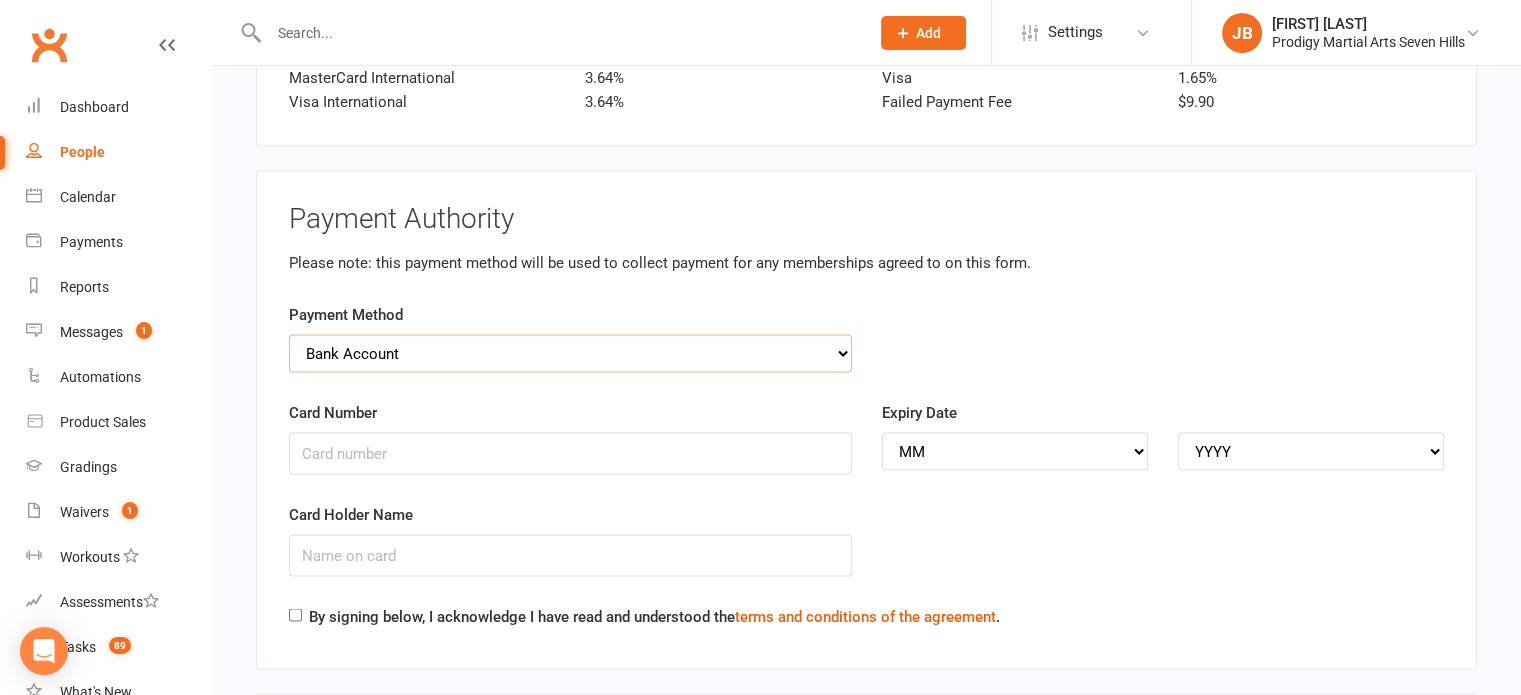 click on "Credit Card Bank Account" at bounding box center (570, 353) 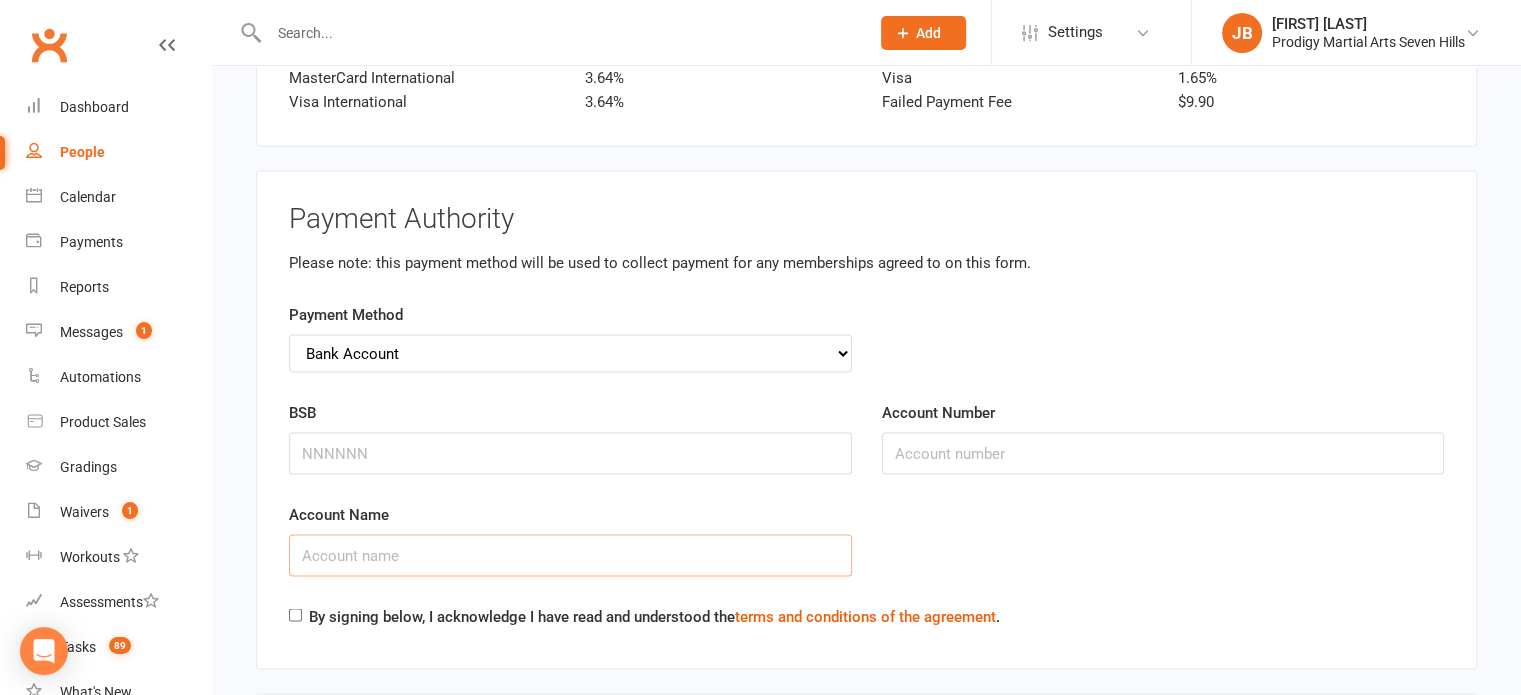 click on "Account Name" at bounding box center [570, 555] 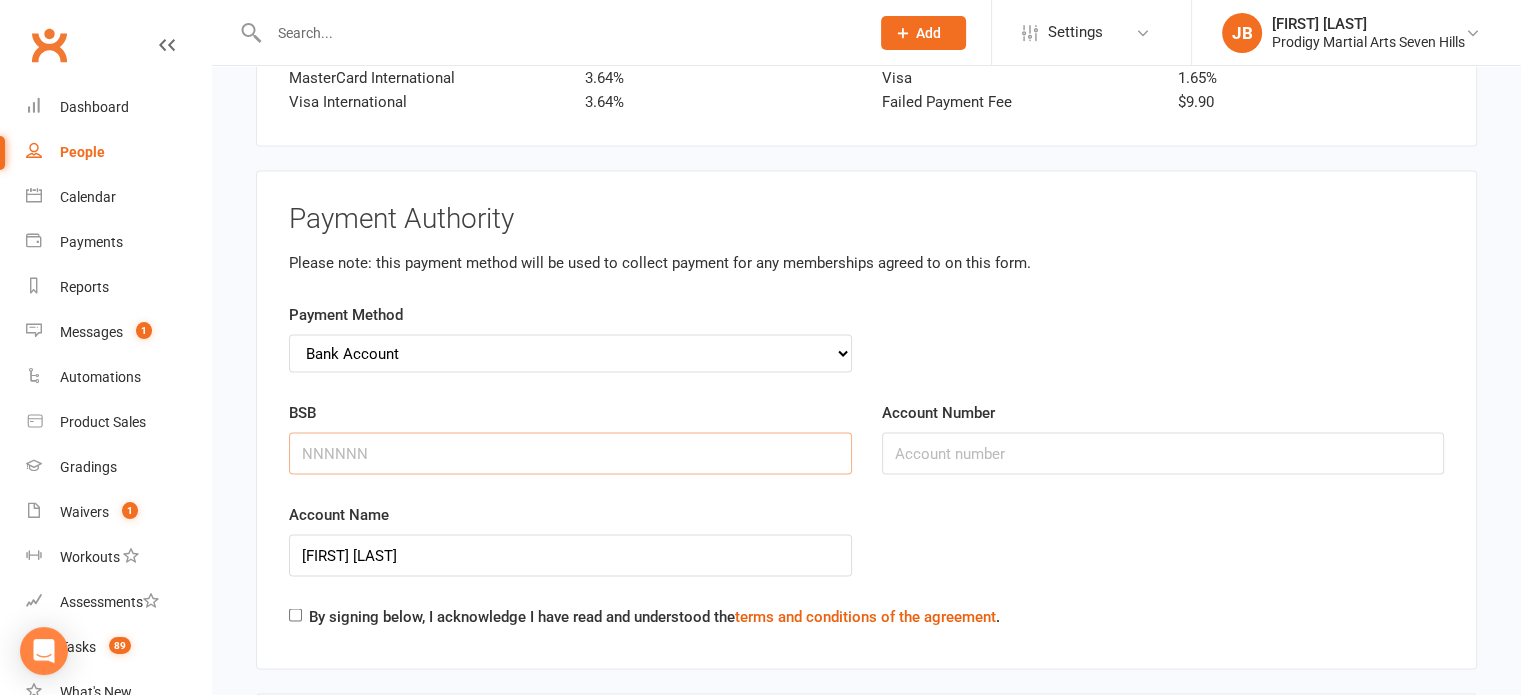 click on "BSB" at bounding box center (570, 453) 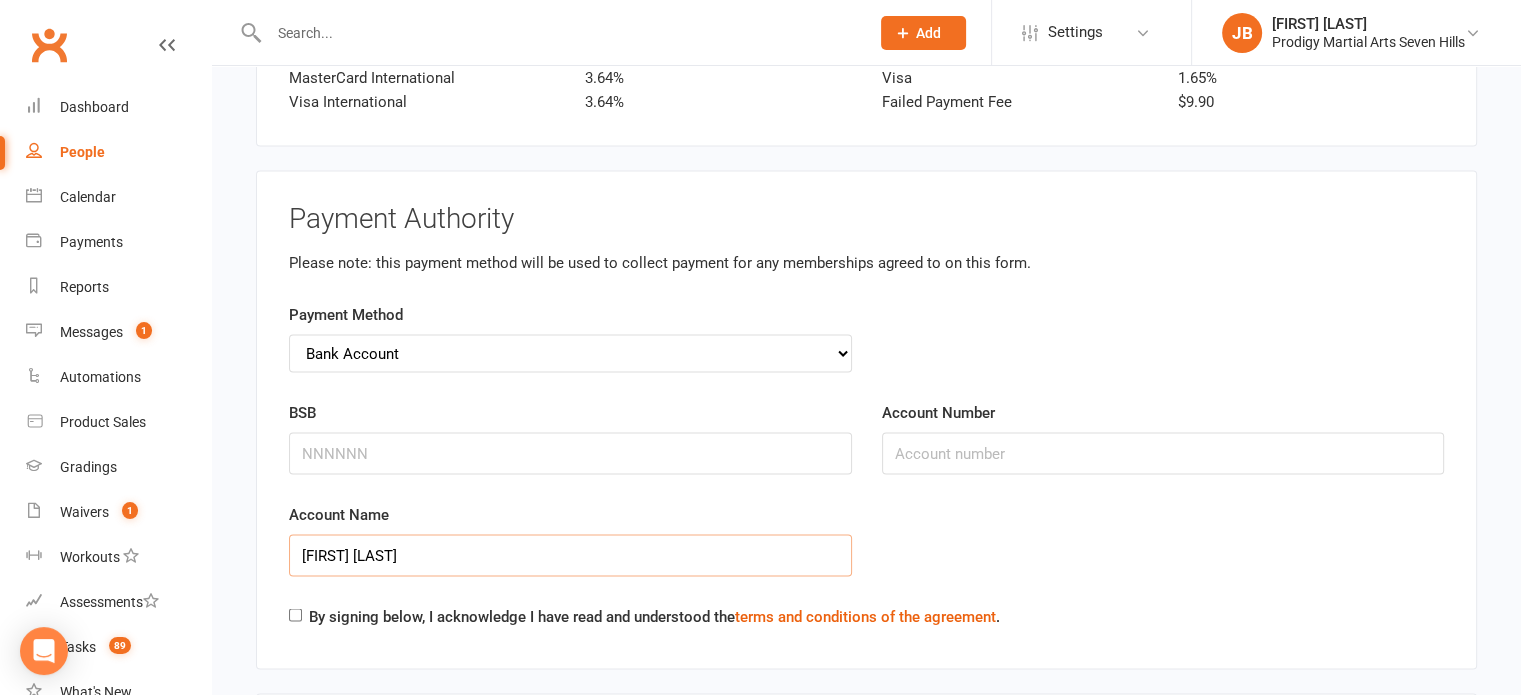 click on "[FIRST] [LAST]" at bounding box center [570, 555] 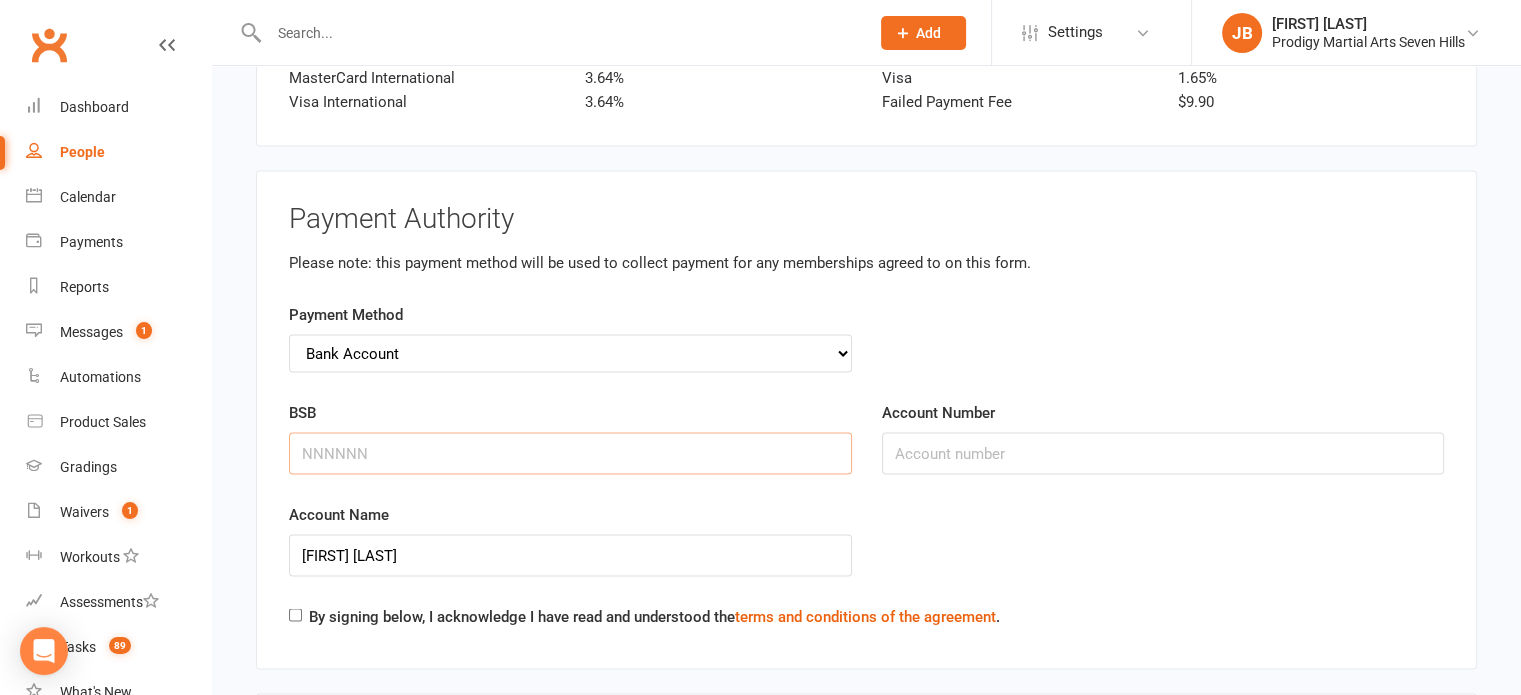 click on "BSB" at bounding box center (570, 453) 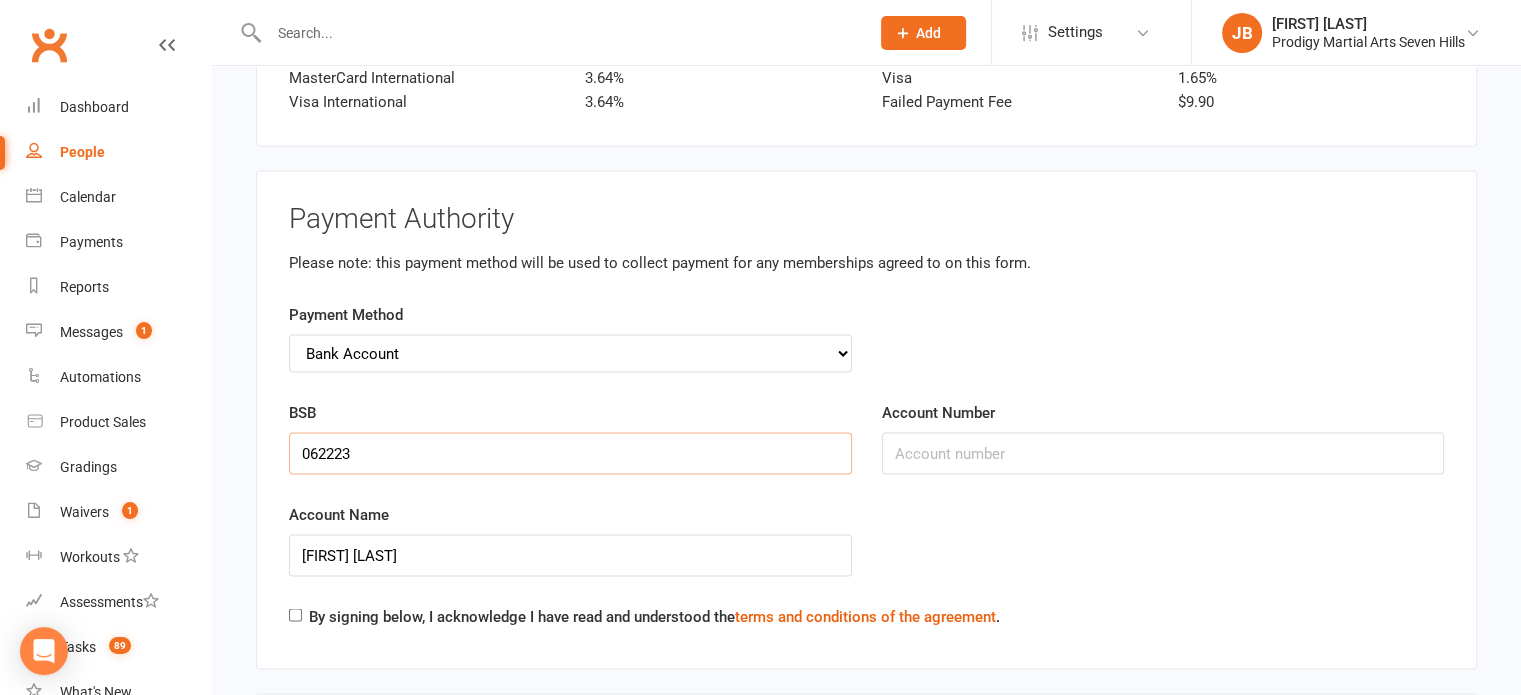 type on "062223" 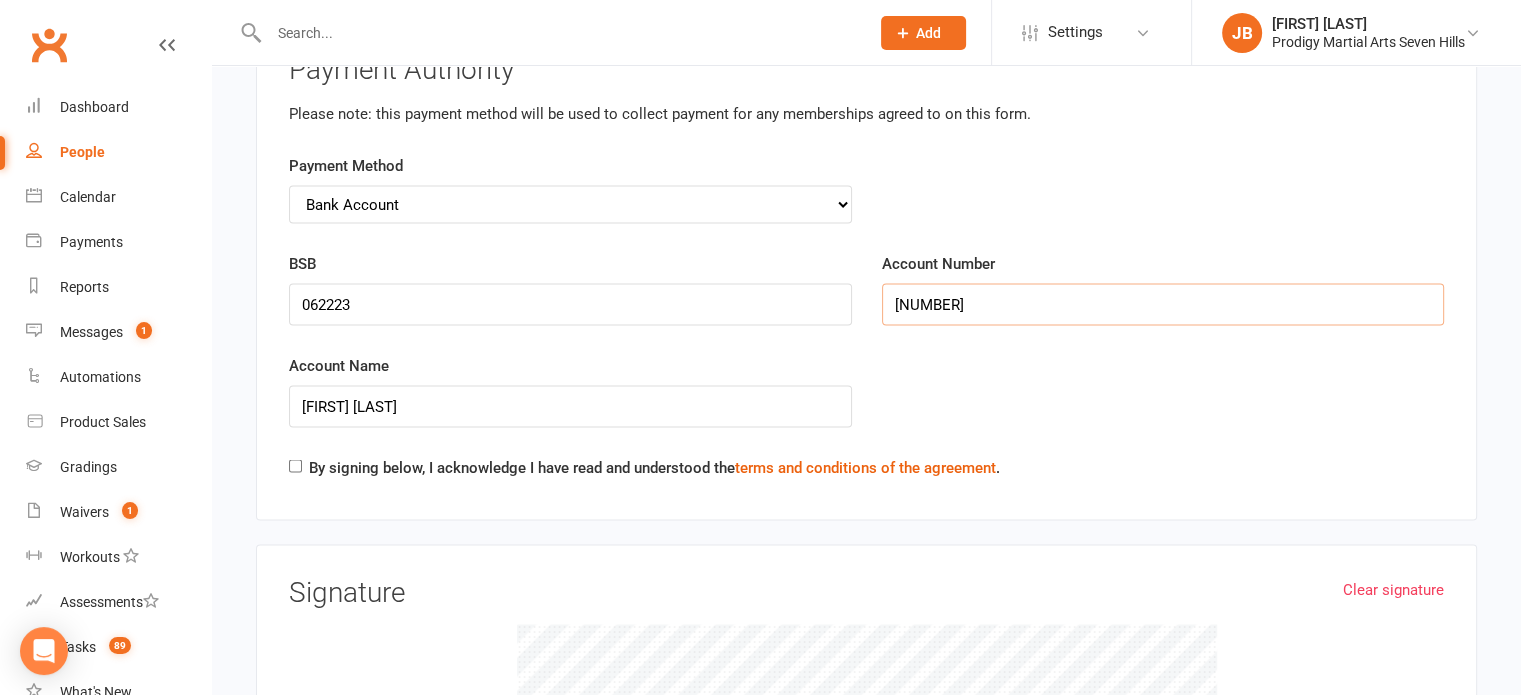 scroll, scrollTop: 4012, scrollLeft: 0, axis: vertical 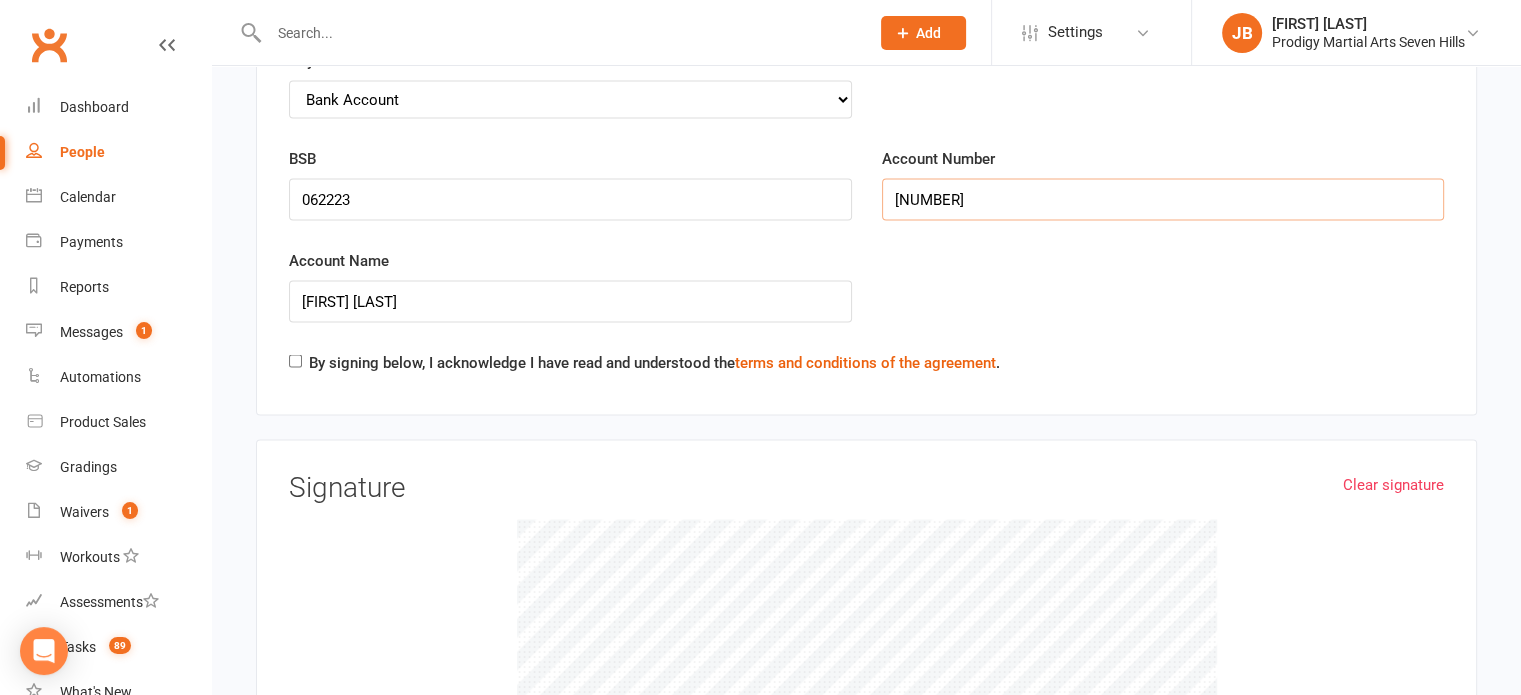 type on "[NUMBER]" 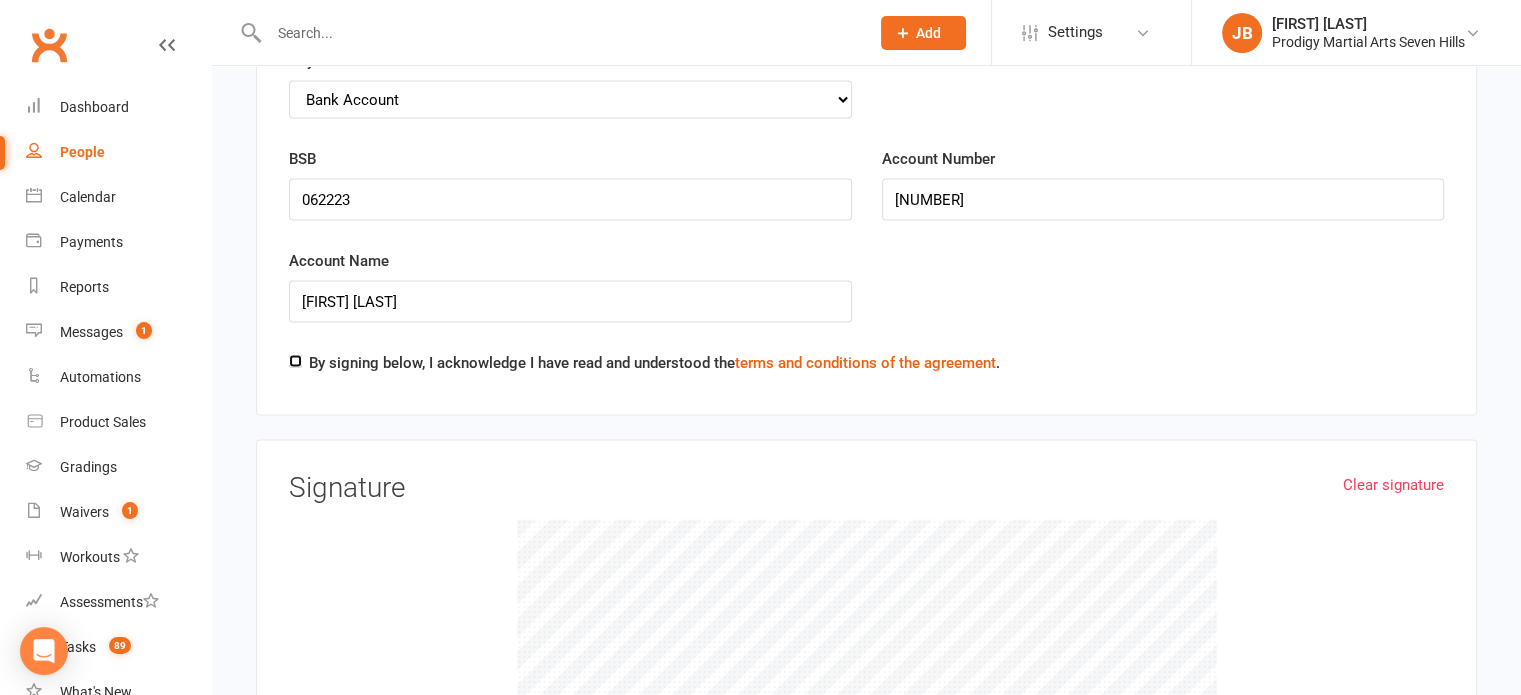 click on "By signing below, I acknowledge I have read and understood the  terms and conditions of the agreement ." at bounding box center (295, 361) 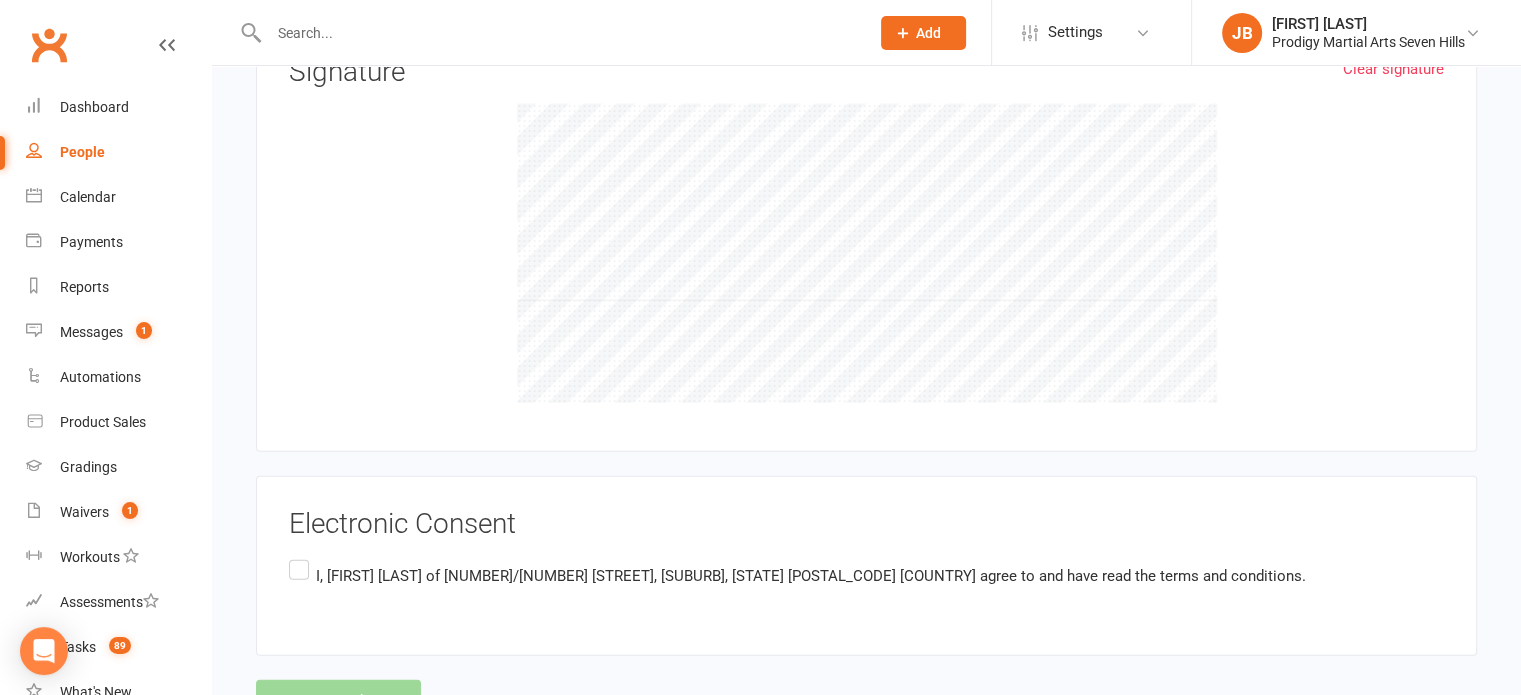 scroll, scrollTop: 4496, scrollLeft: 0, axis: vertical 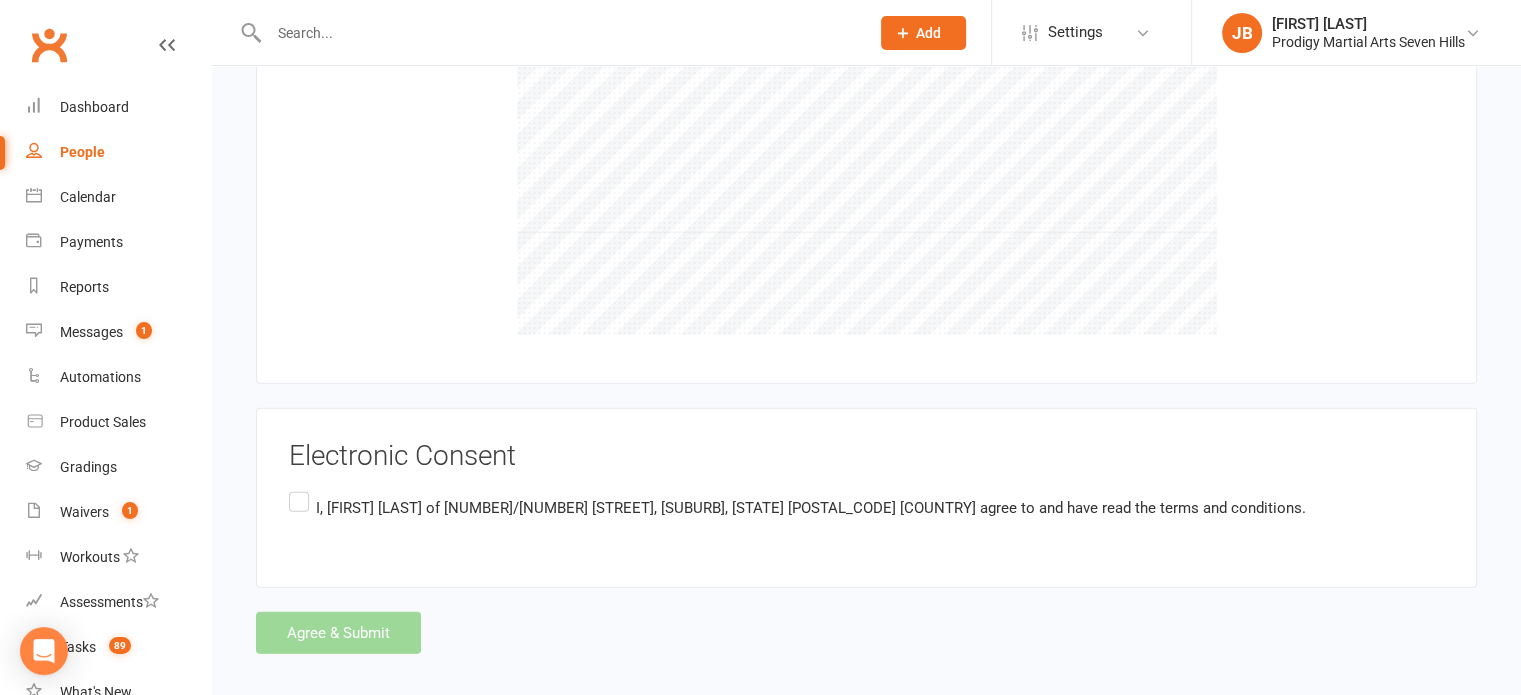 click on "I, [FIRST] [LAST] of [NUMBER]/[NUMBER] [STREET], [SUBURB], [STATE] [POSTAL_CODE] [COUNTRY] agree to and have read the terms and conditions." at bounding box center (797, 507) 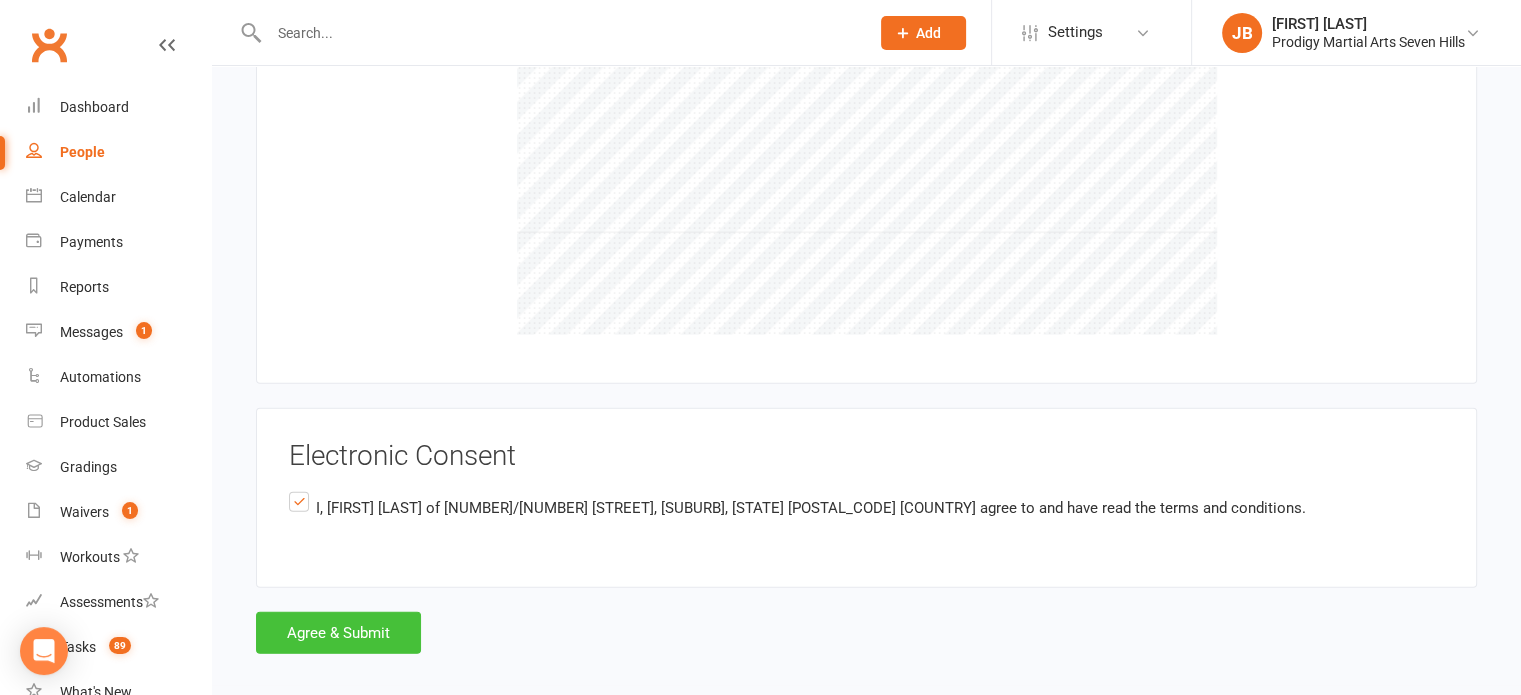 click on "Agree & Submit" at bounding box center (338, 633) 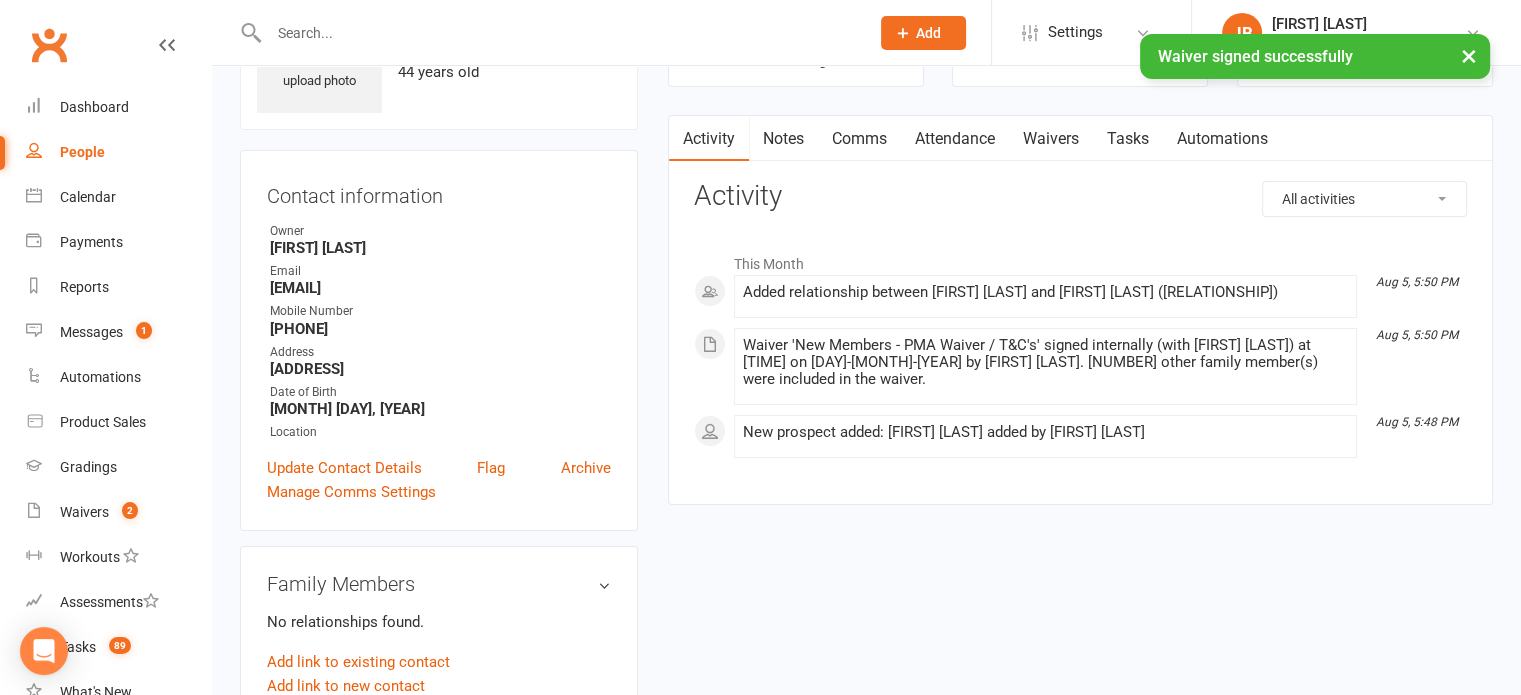 scroll, scrollTop: 116, scrollLeft: 0, axis: vertical 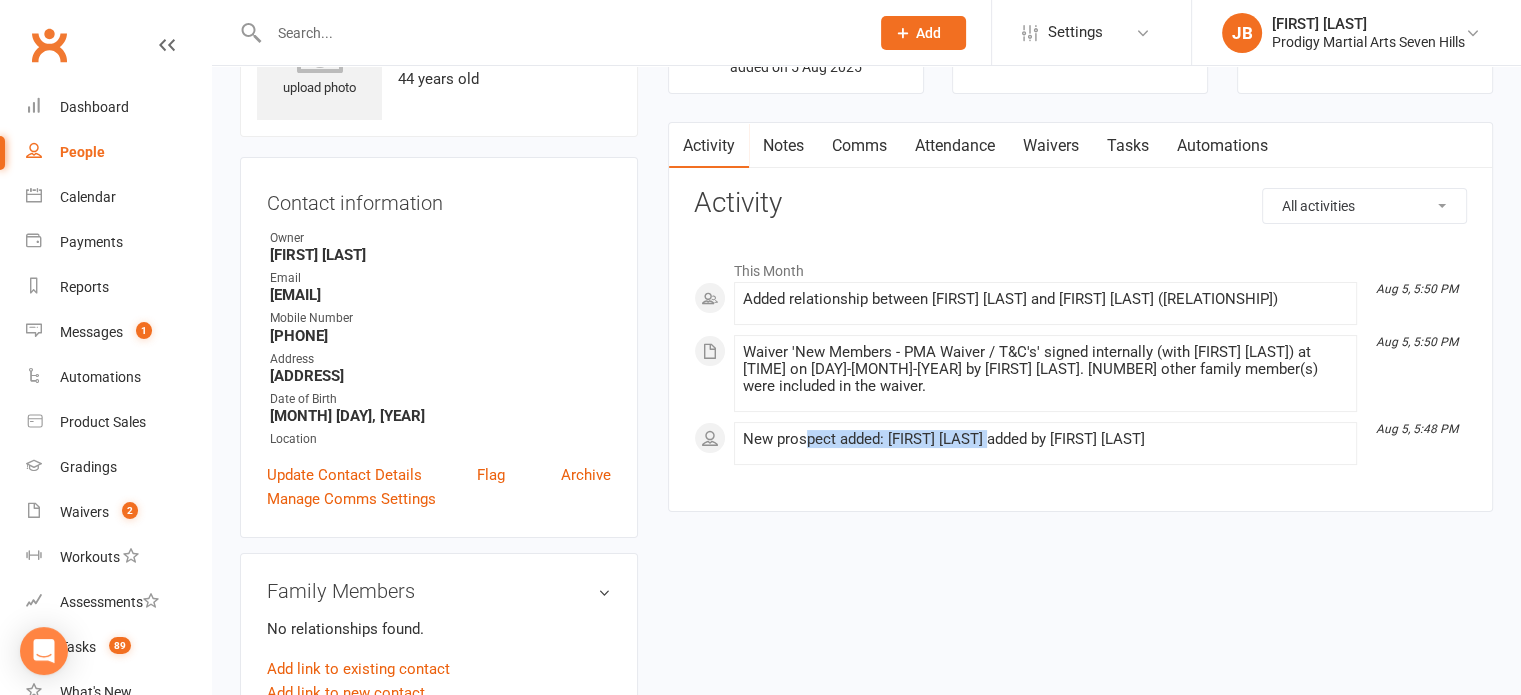 drag, startPoint x: 805, startPoint y: 448, endPoint x: 999, endPoint y: 569, distance: 228.64165 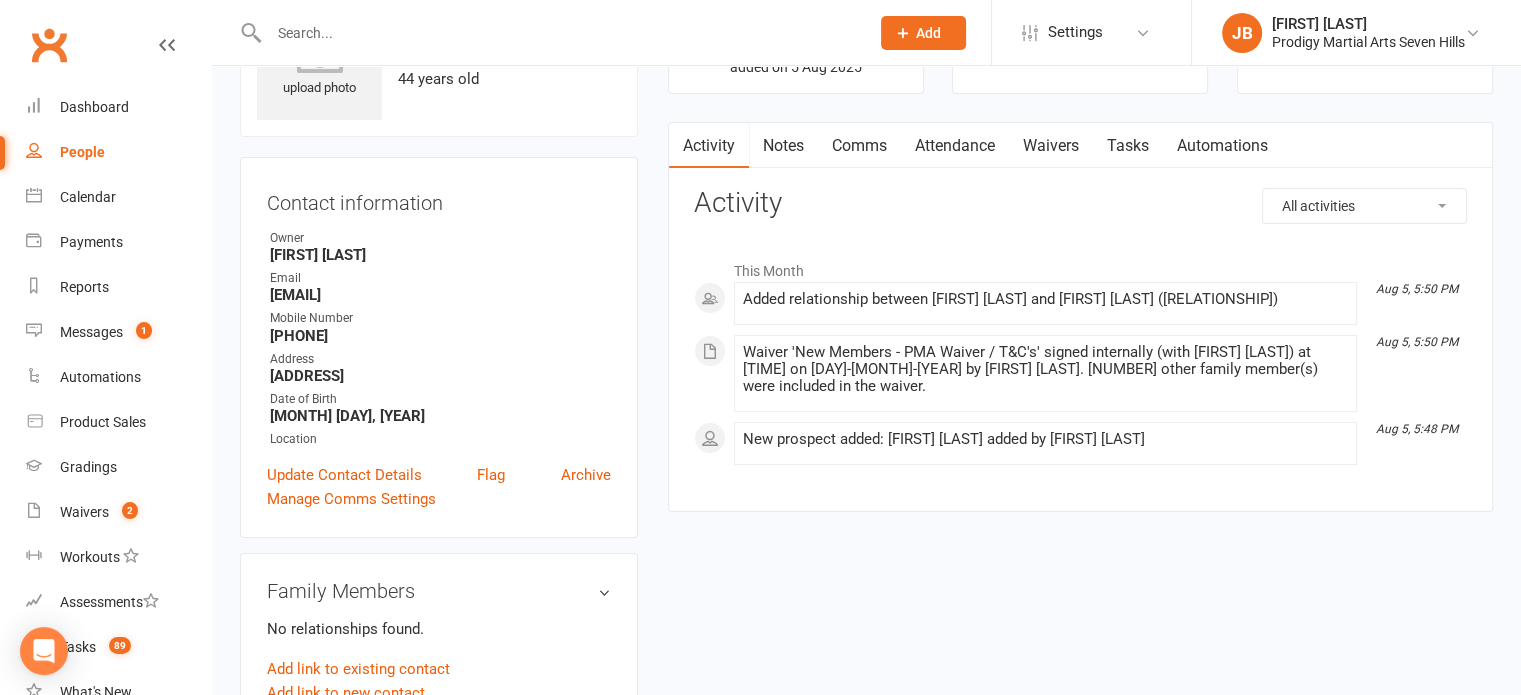 scroll, scrollTop: 0, scrollLeft: 0, axis: both 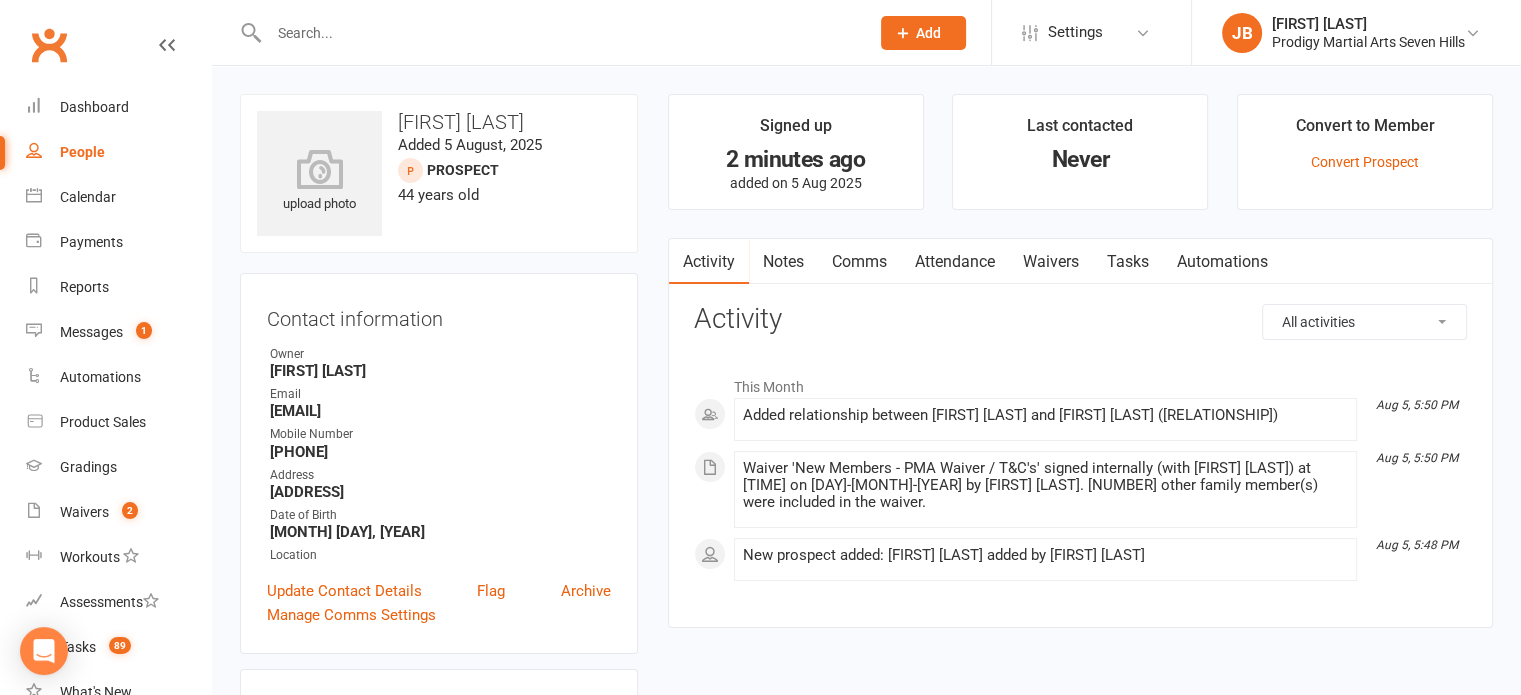 click at bounding box center (559, 33) 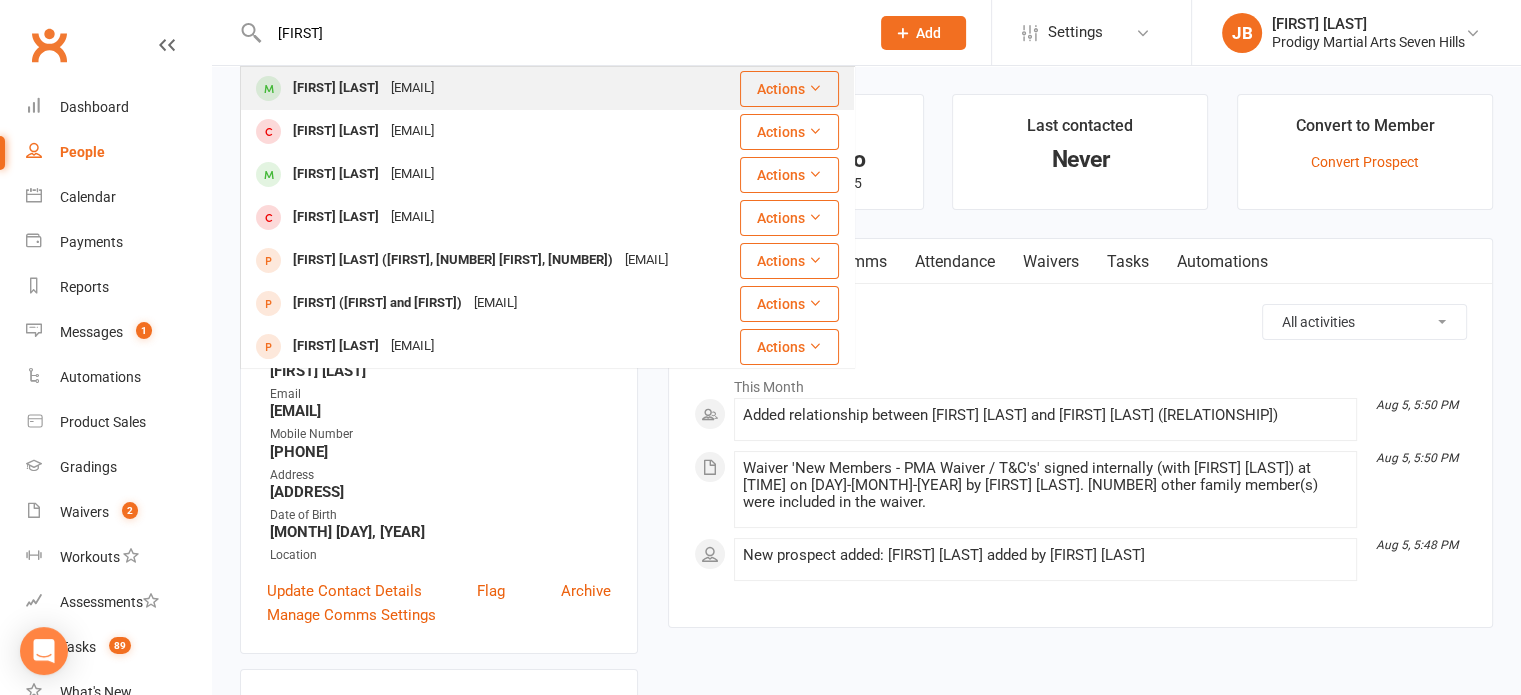 type on "[FIRST]" 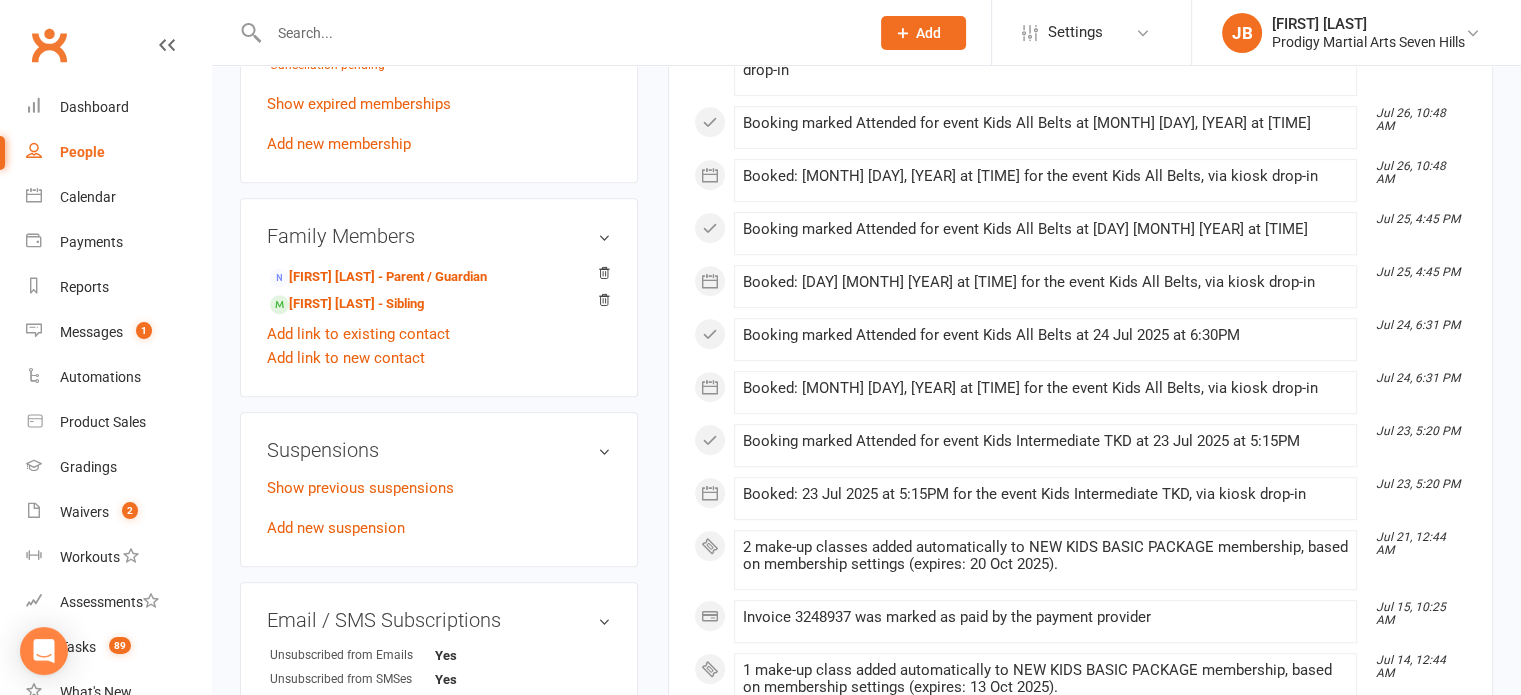 scroll, scrollTop: 1043, scrollLeft: 0, axis: vertical 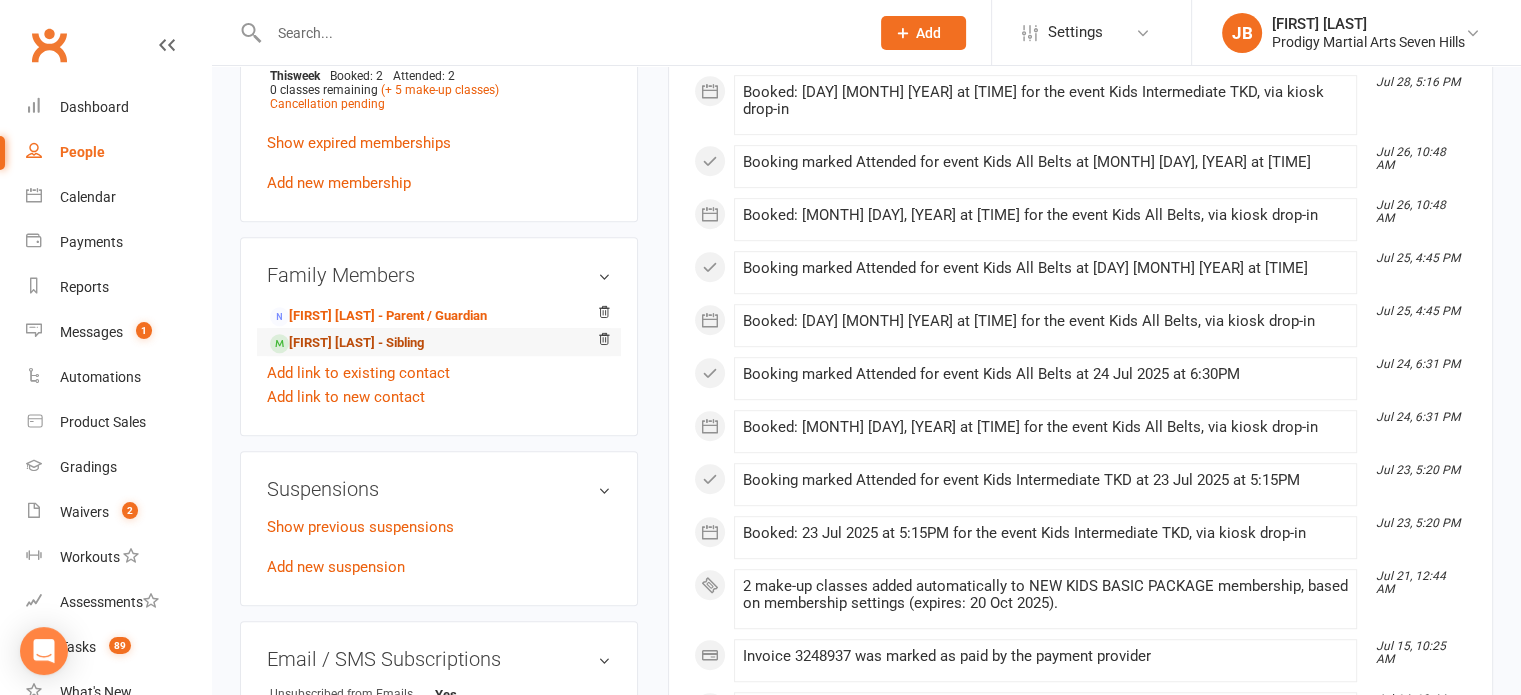 click on "[FIRST] [LAST] - Sibling" at bounding box center (347, 343) 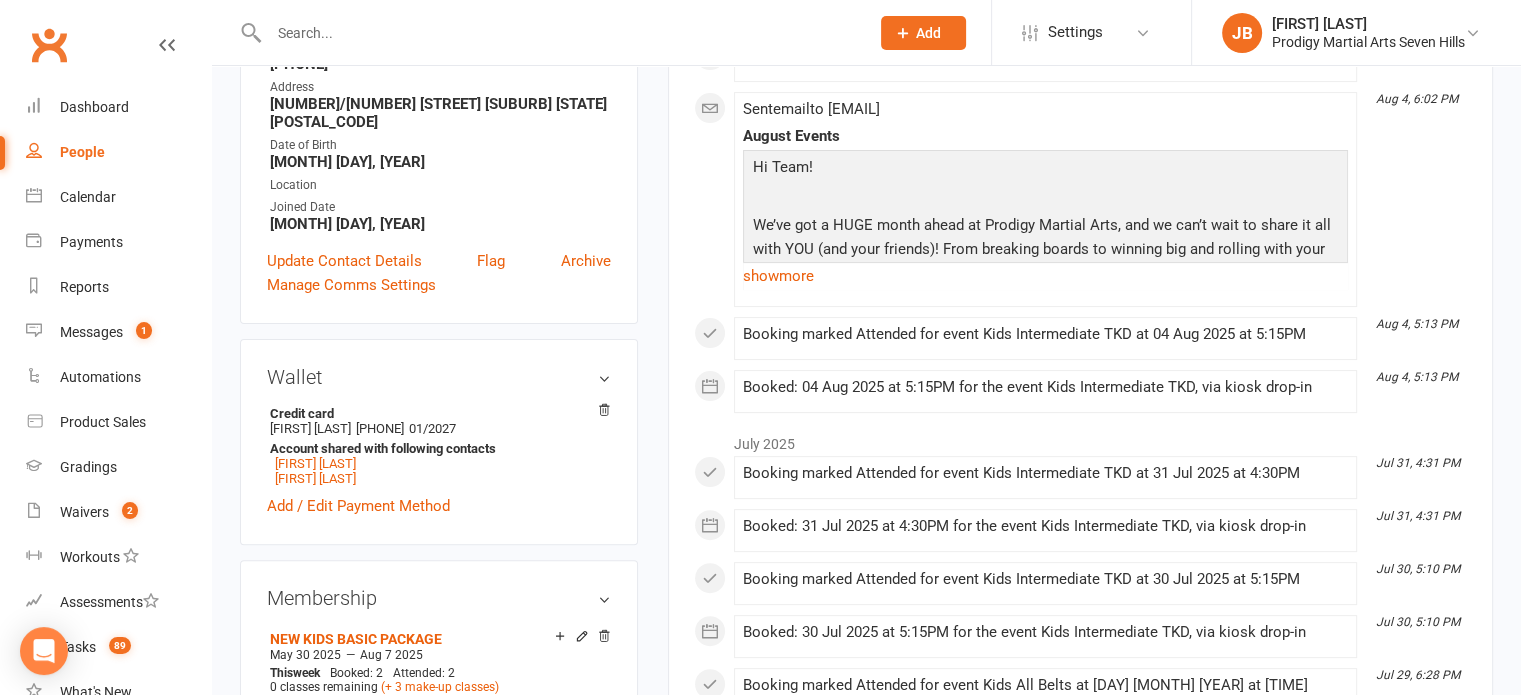 scroll, scrollTop: 516, scrollLeft: 0, axis: vertical 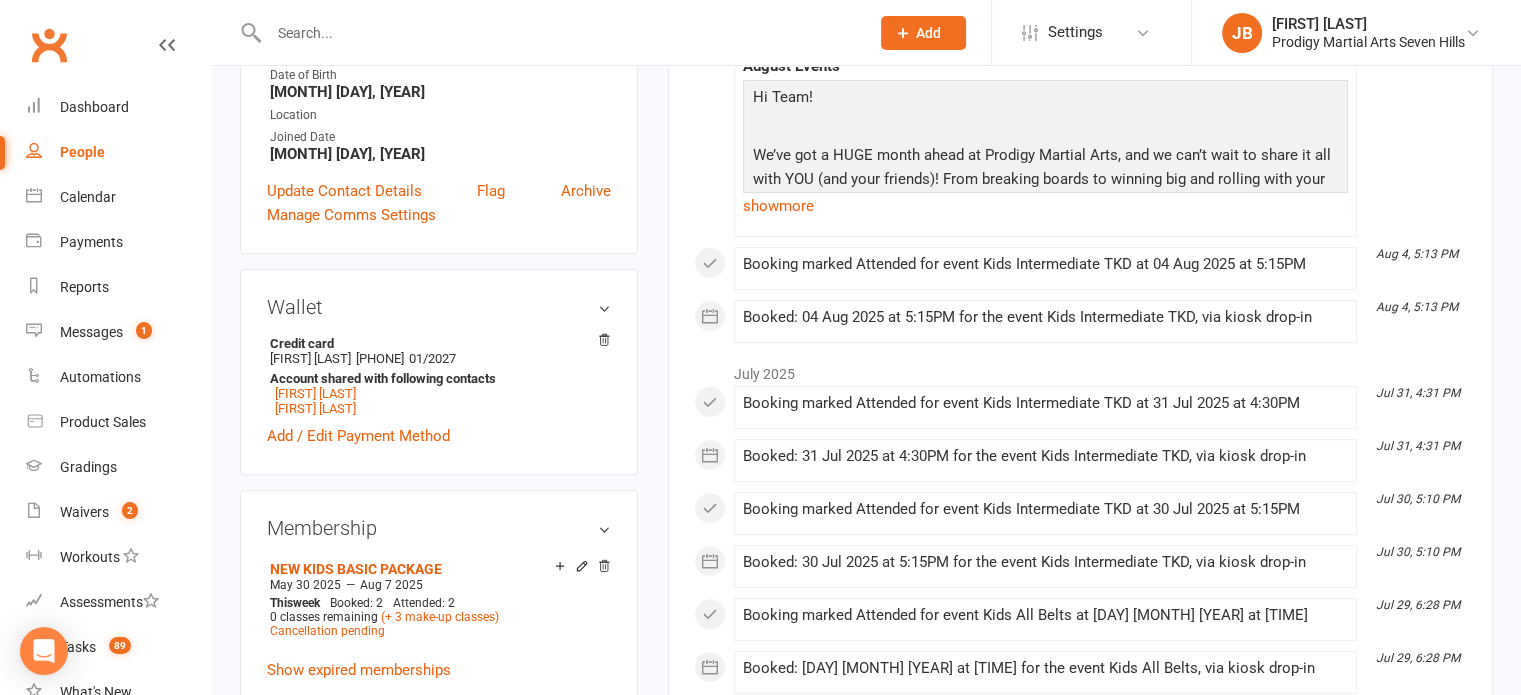 click at bounding box center (559, 33) 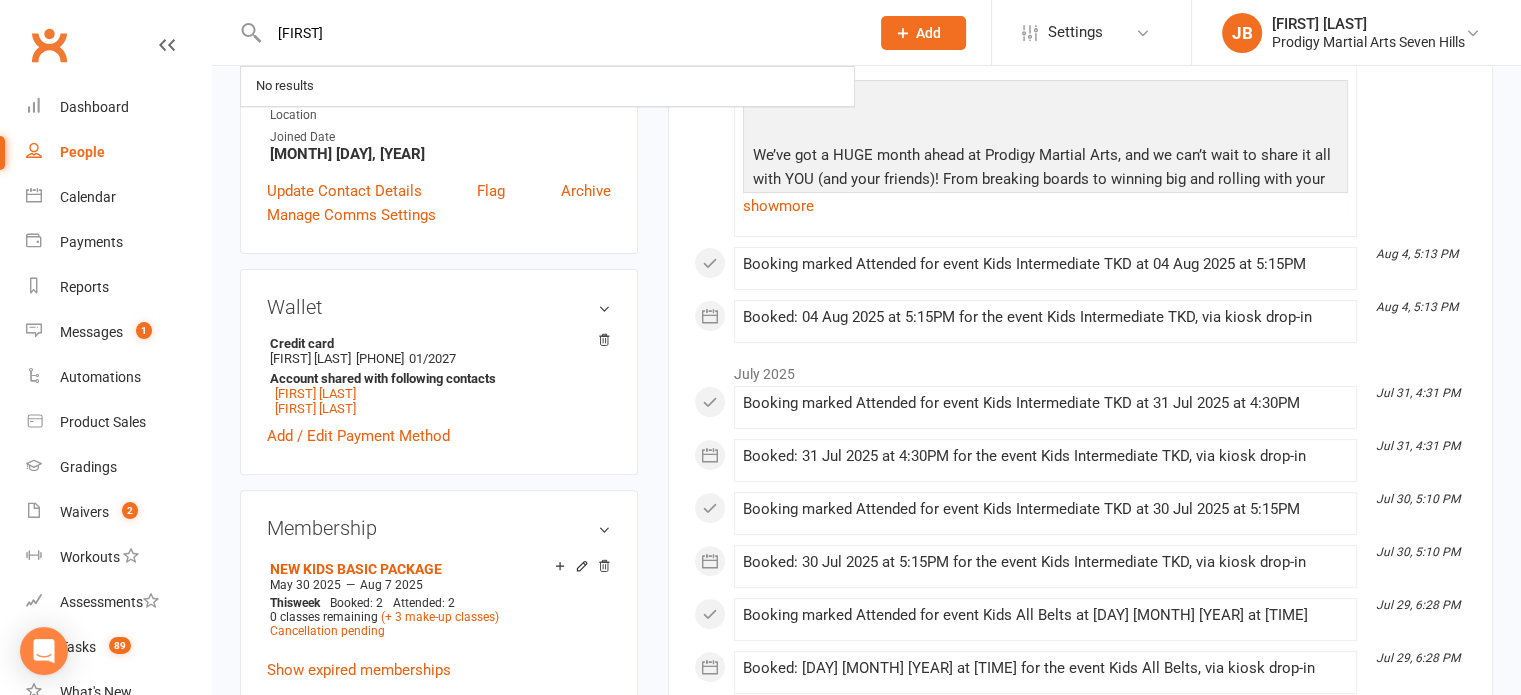 drag, startPoint x: 328, startPoint y: 39, endPoint x: 192, endPoint y: 15, distance: 138.10141 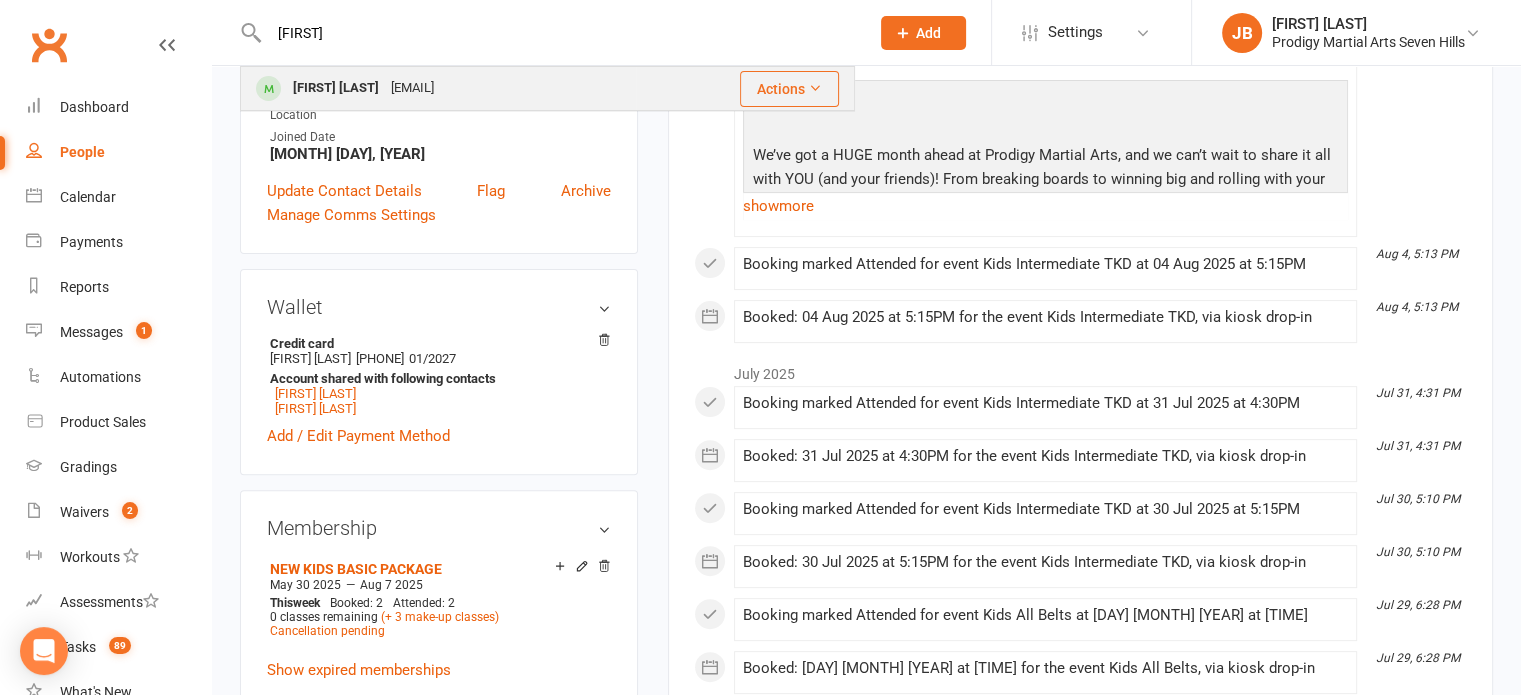 type on "[FIRST]" 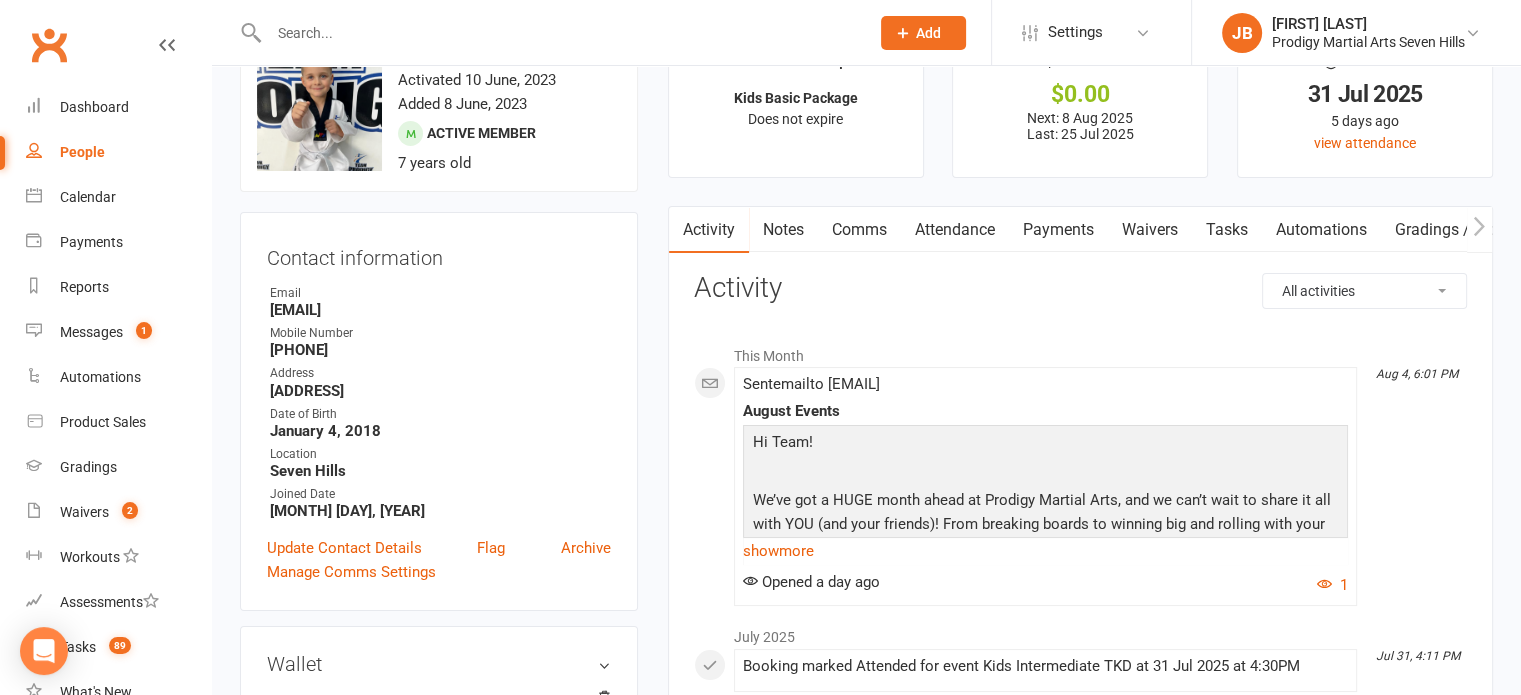 scroll, scrollTop: 100, scrollLeft: 0, axis: vertical 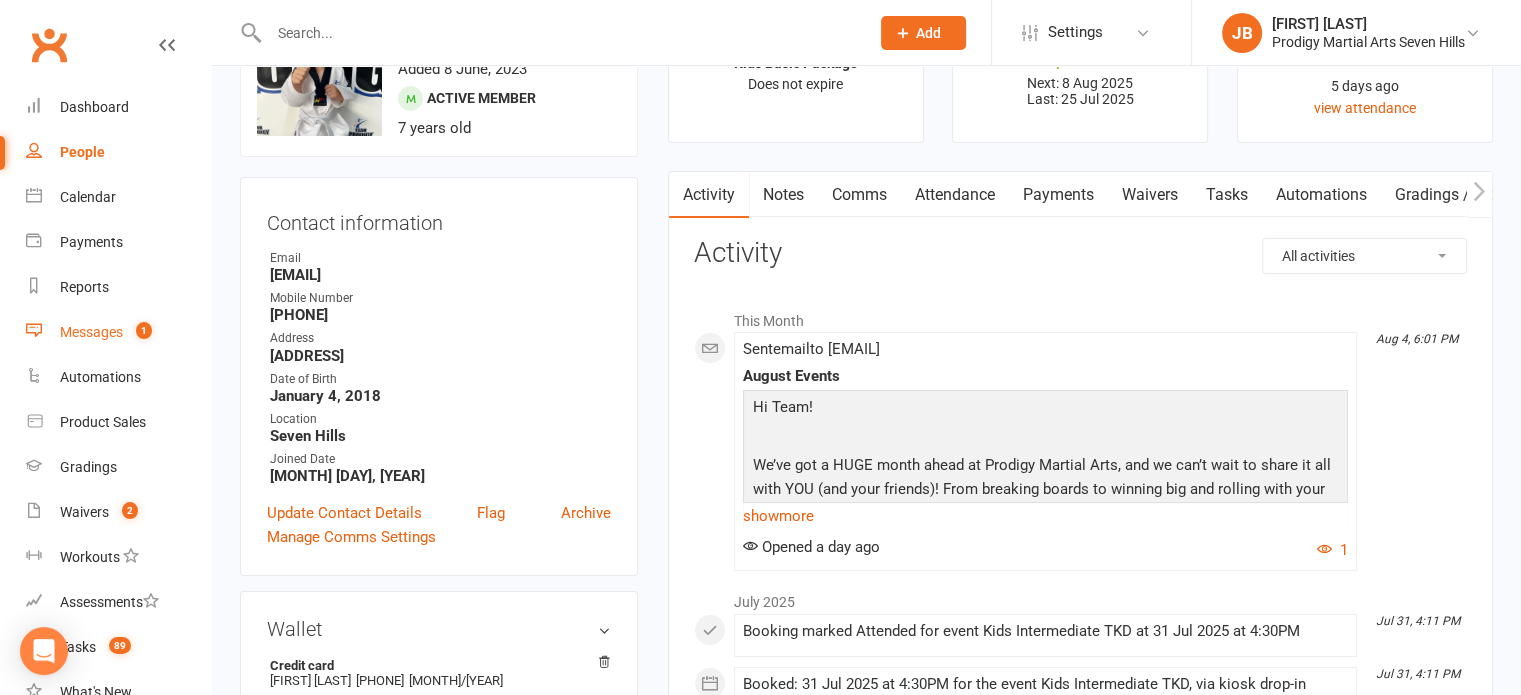 click on "Messages   1" at bounding box center (118, 332) 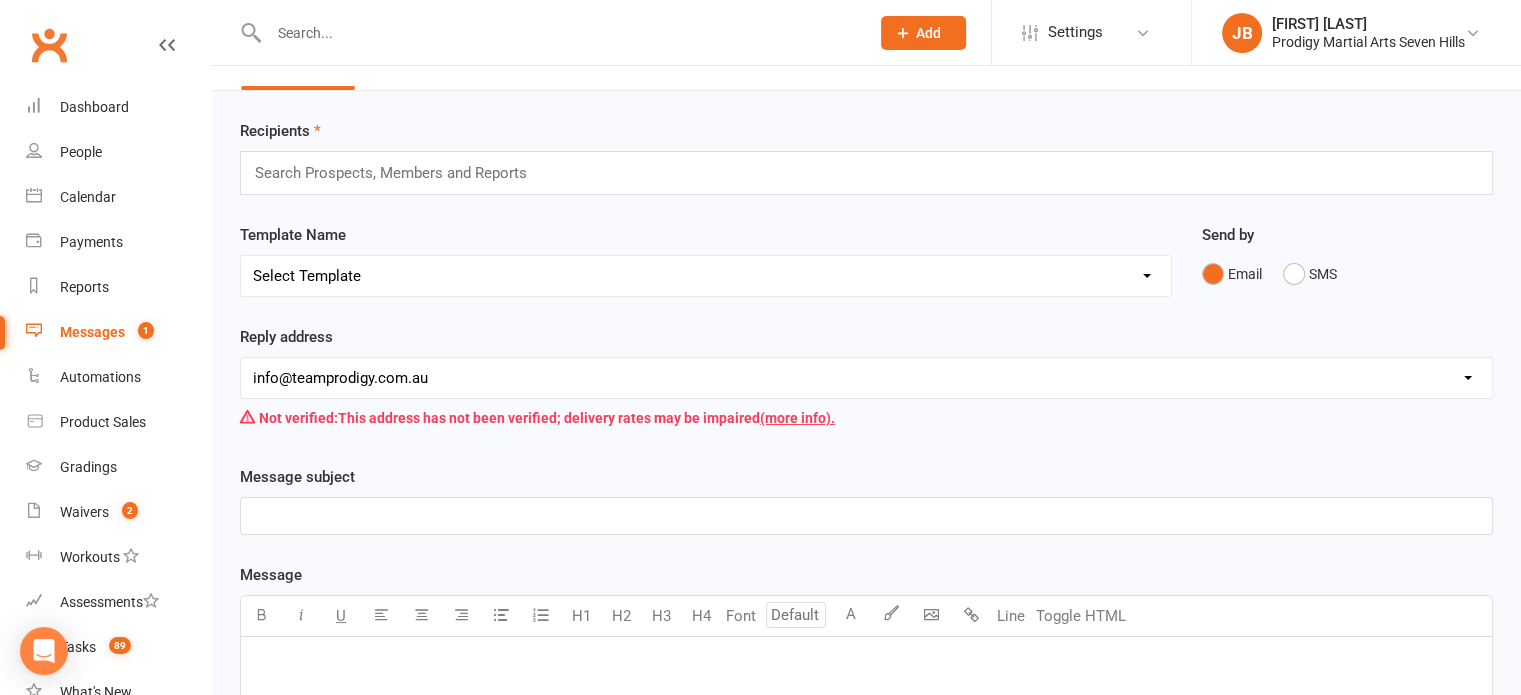 scroll, scrollTop: 0, scrollLeft: 0, axis: both 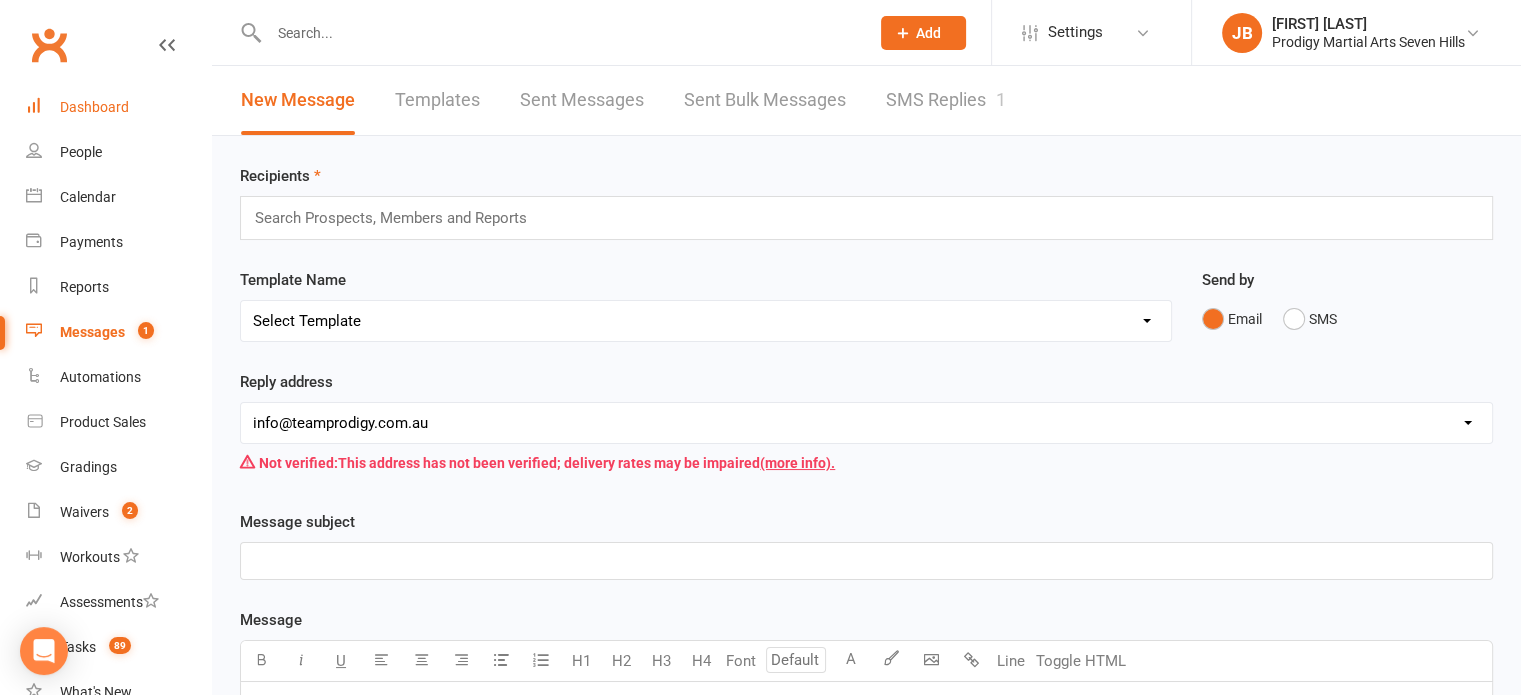 click on "Dashboard" at bounding box center [118, 107] 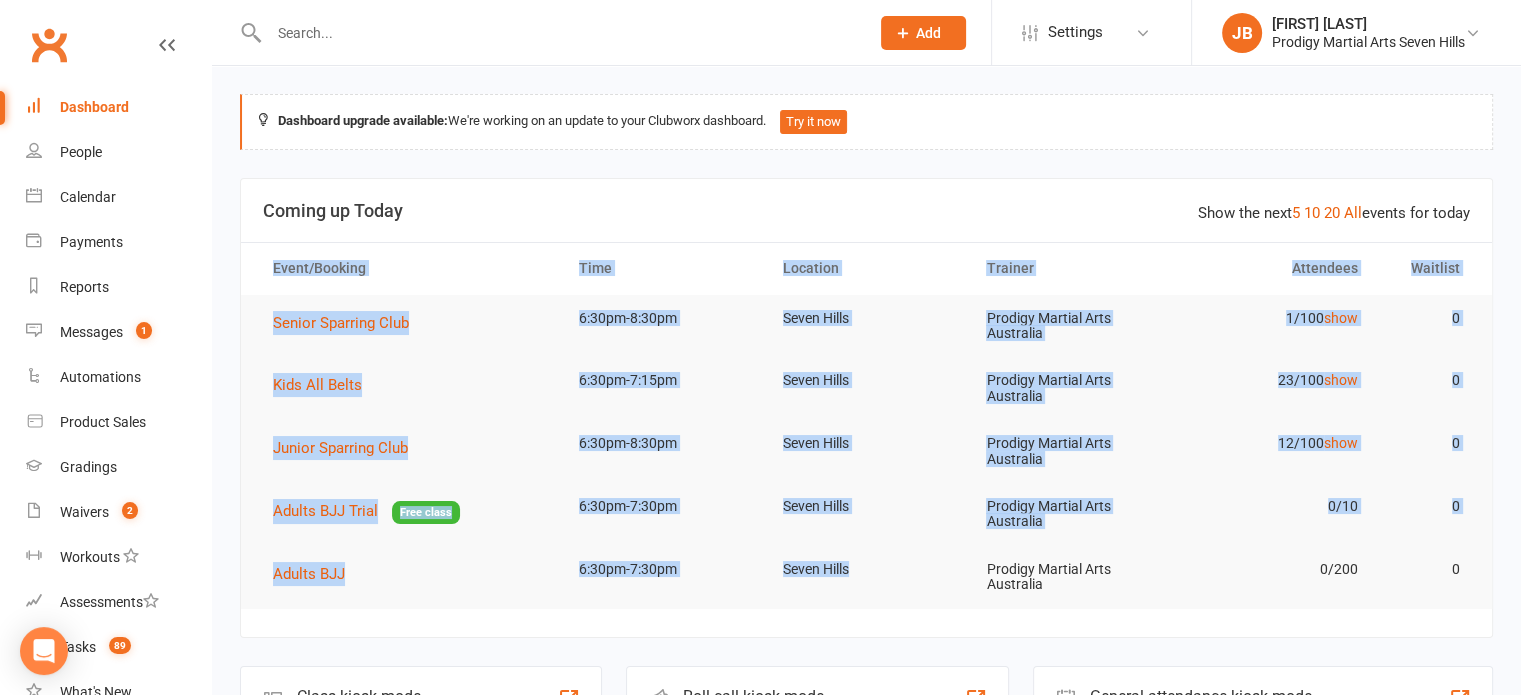 click on "Show the next  5   10   20   All  events for today Coming up Today Event/Booking Time Location Trainer Attendees Waitlist Senior Sparring Club  6:30pm-8:30pm Seven Hills Prodigy Martial Arts Australia 1/100  show 0  Kids All Belts  6:30pm-7:15pm Seven Hills Prodigy Martial Arts Australia 23/100  show 0  Junior Sparring Club  6:30pm-8:30pm Seven Hills Prodigy Martial Arts Australia 12/100  show 0  Adults BJJ Trial  Free class 6:30pm-7:30pm Seven Hills Prodigy Martial Arts Australia 0/10  0  Adults BJJ  6:30pm-7:30pm Seven Hills Prodigy Martial Arts Australia 0/200  0" at bounding box center [866, 408] 